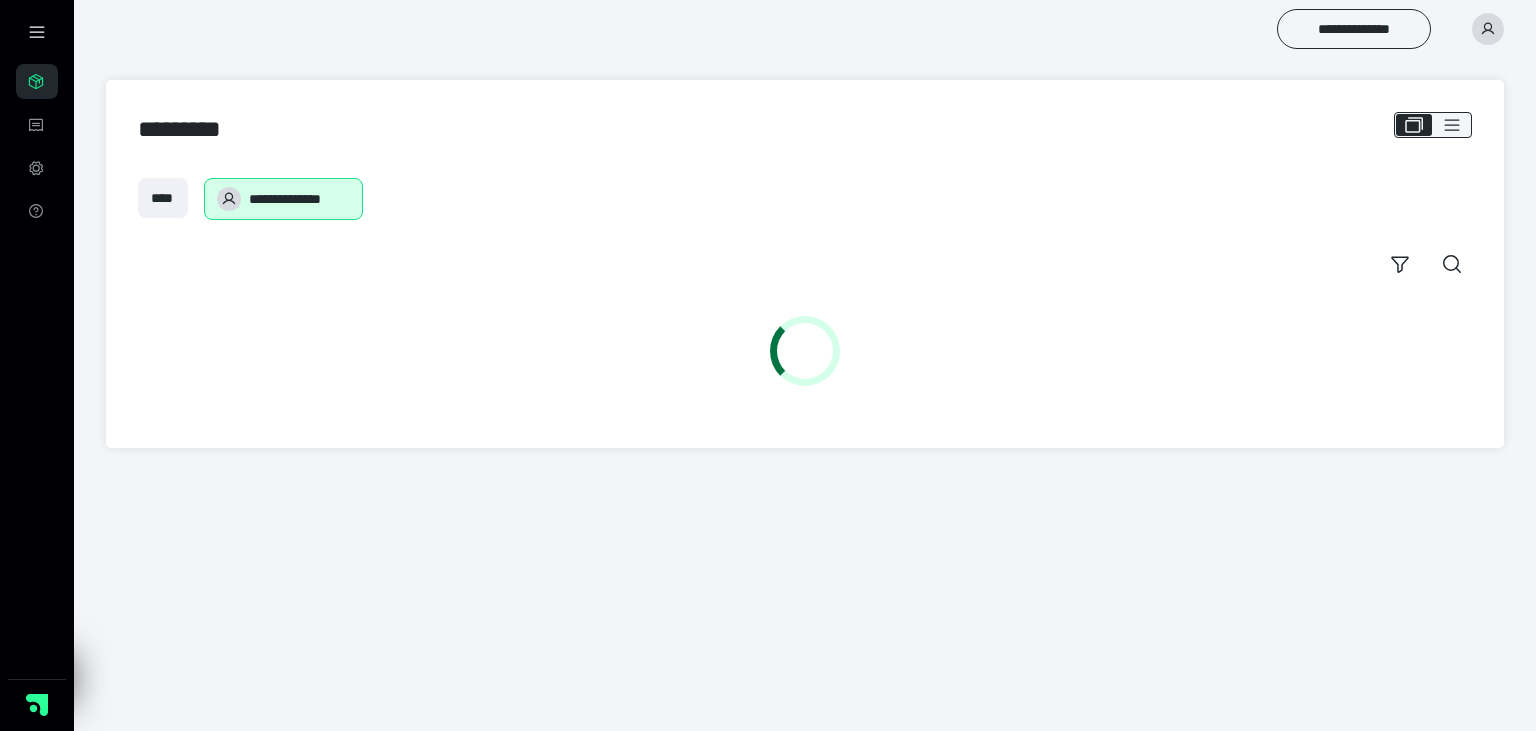 scroll, scrollTop: 0, scrollLeft: 0, axis: both 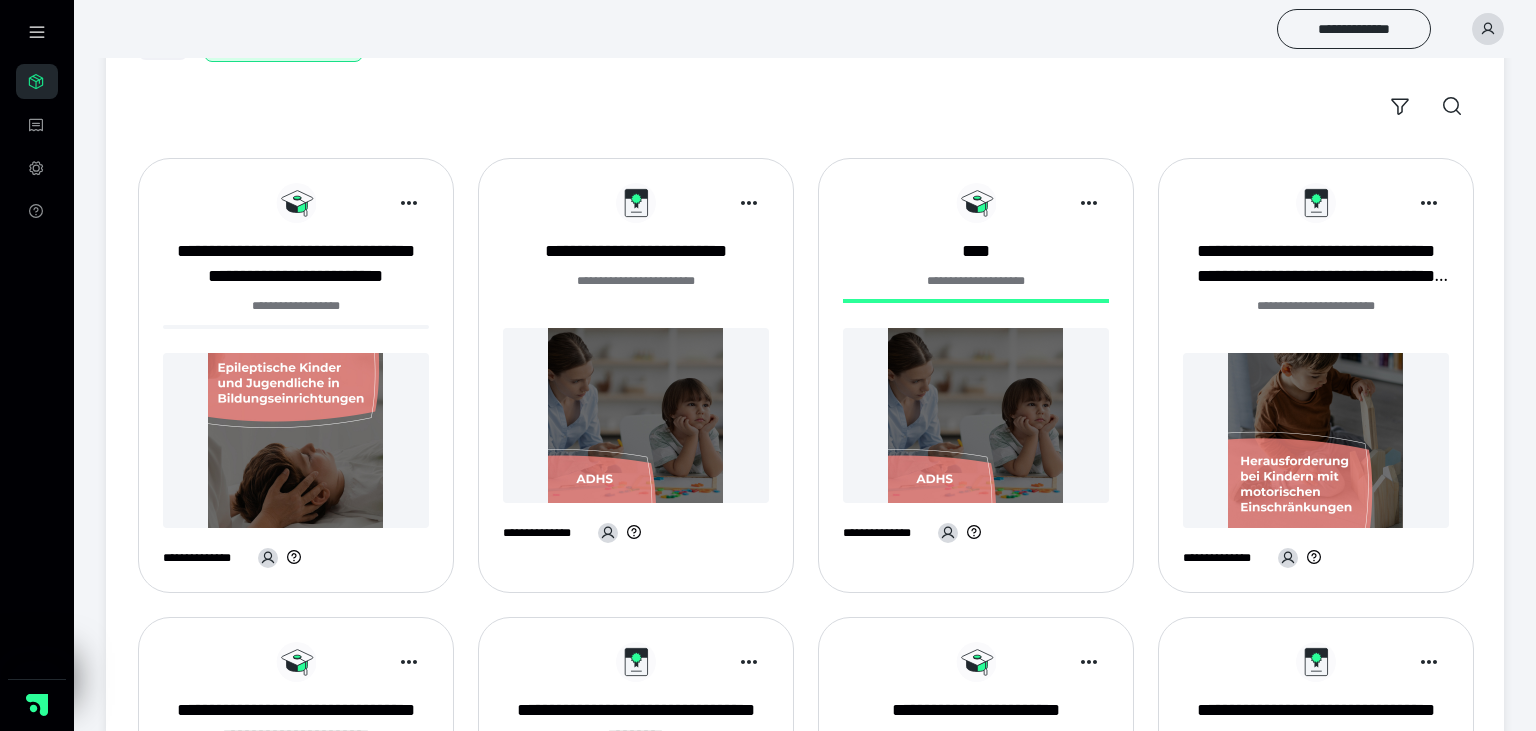 click at bounding box center [296, 440] 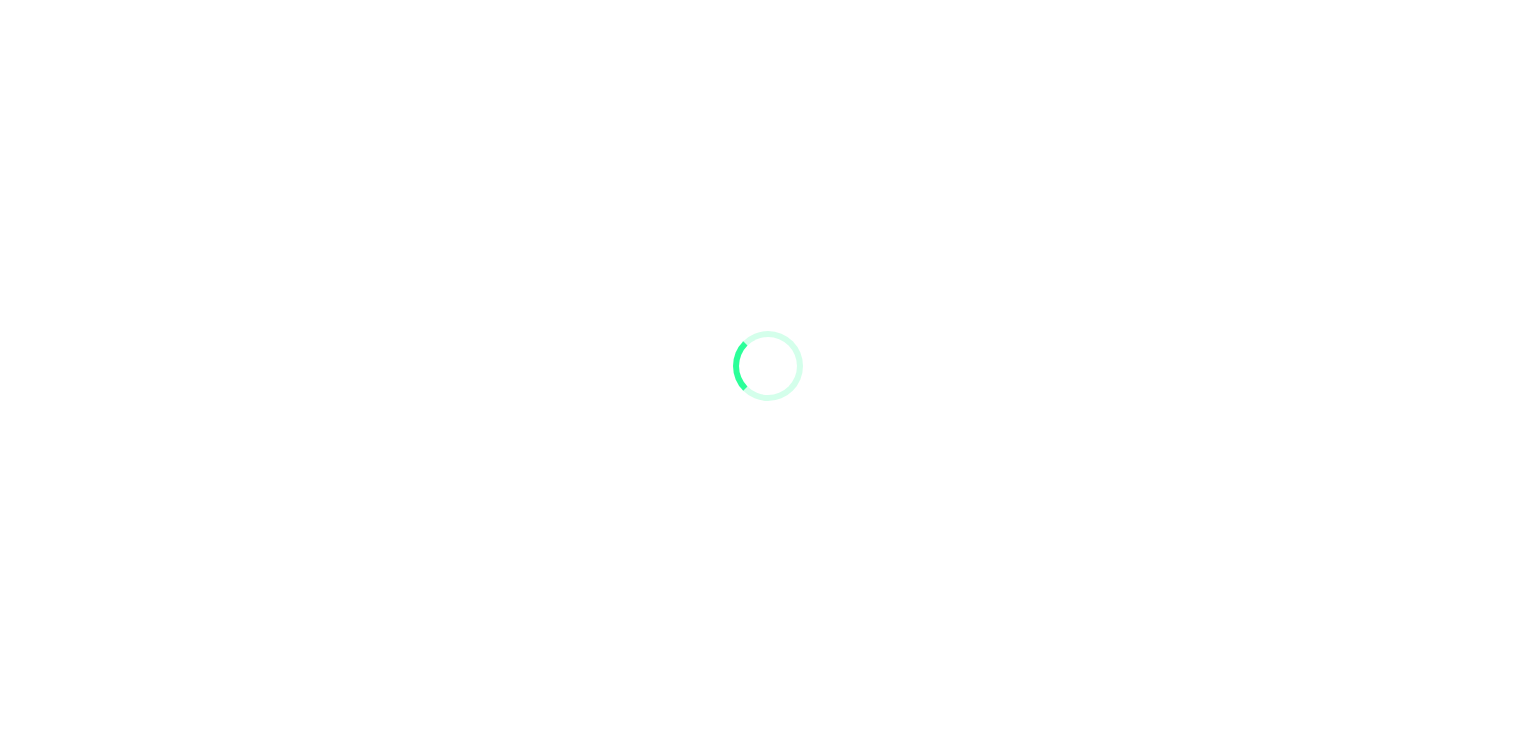 scroll, scrollTop: 0, scrollLeft: 0, axis: both 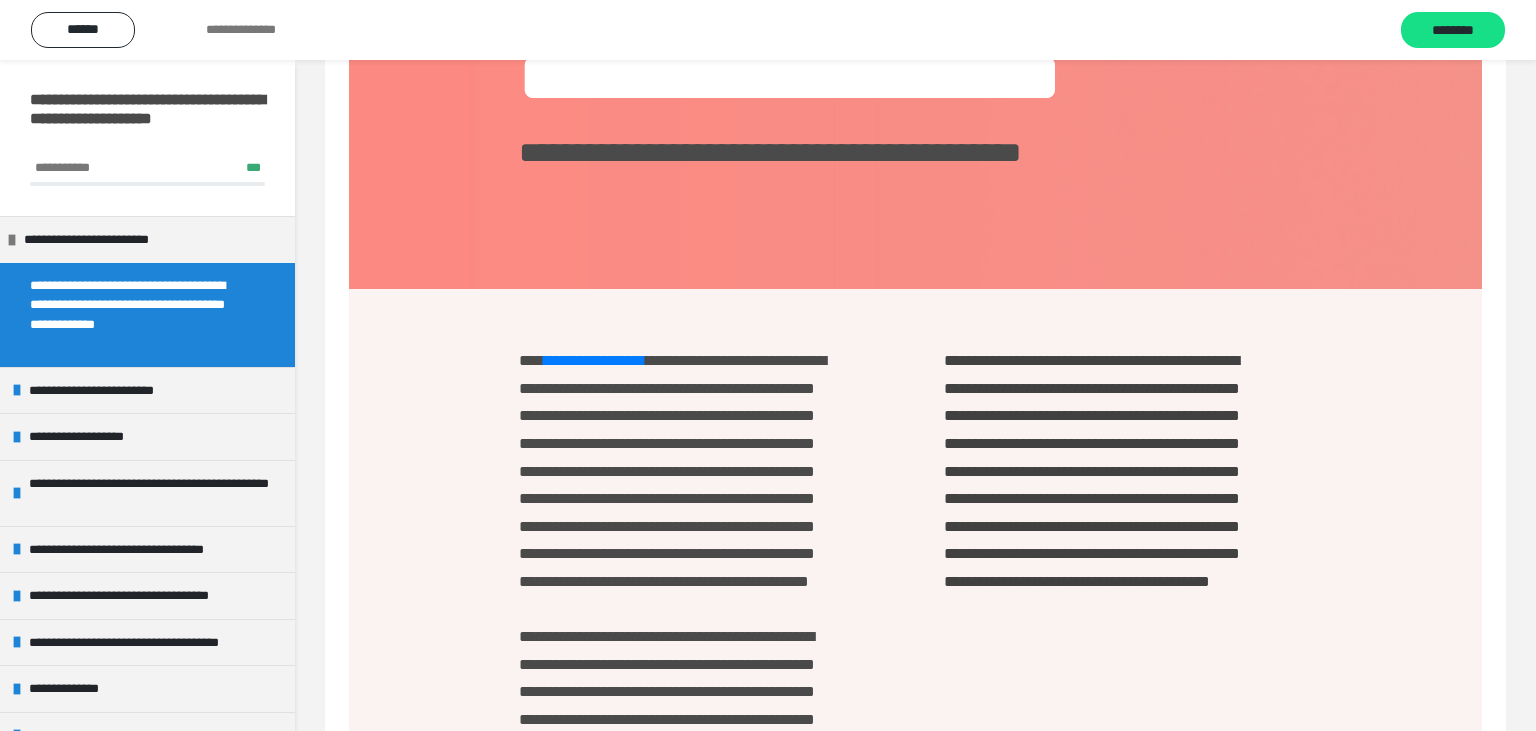 click on "**********" at bounding box center [915, 895] 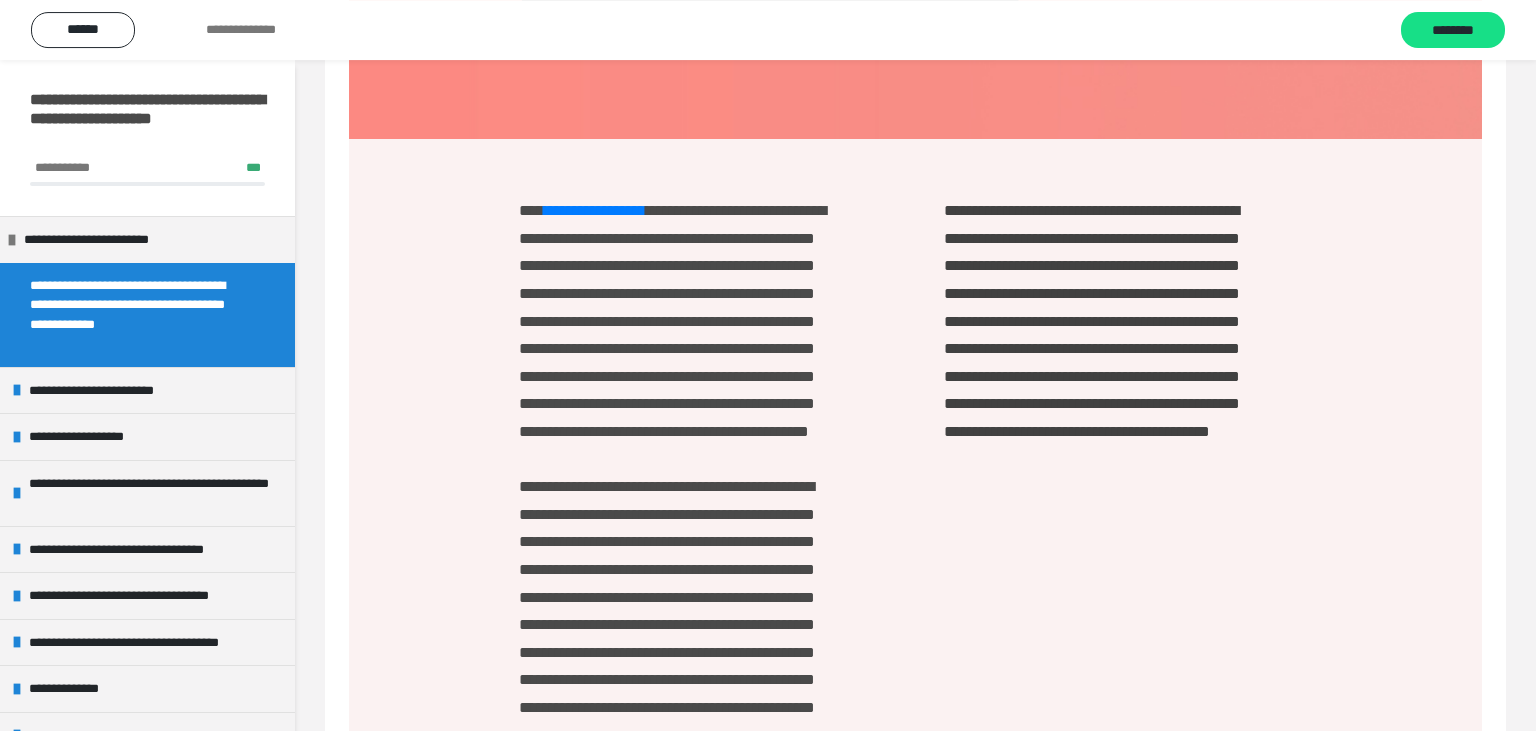 scroll, scrollTop: 492, scrollLeft: 0, axis: vertical 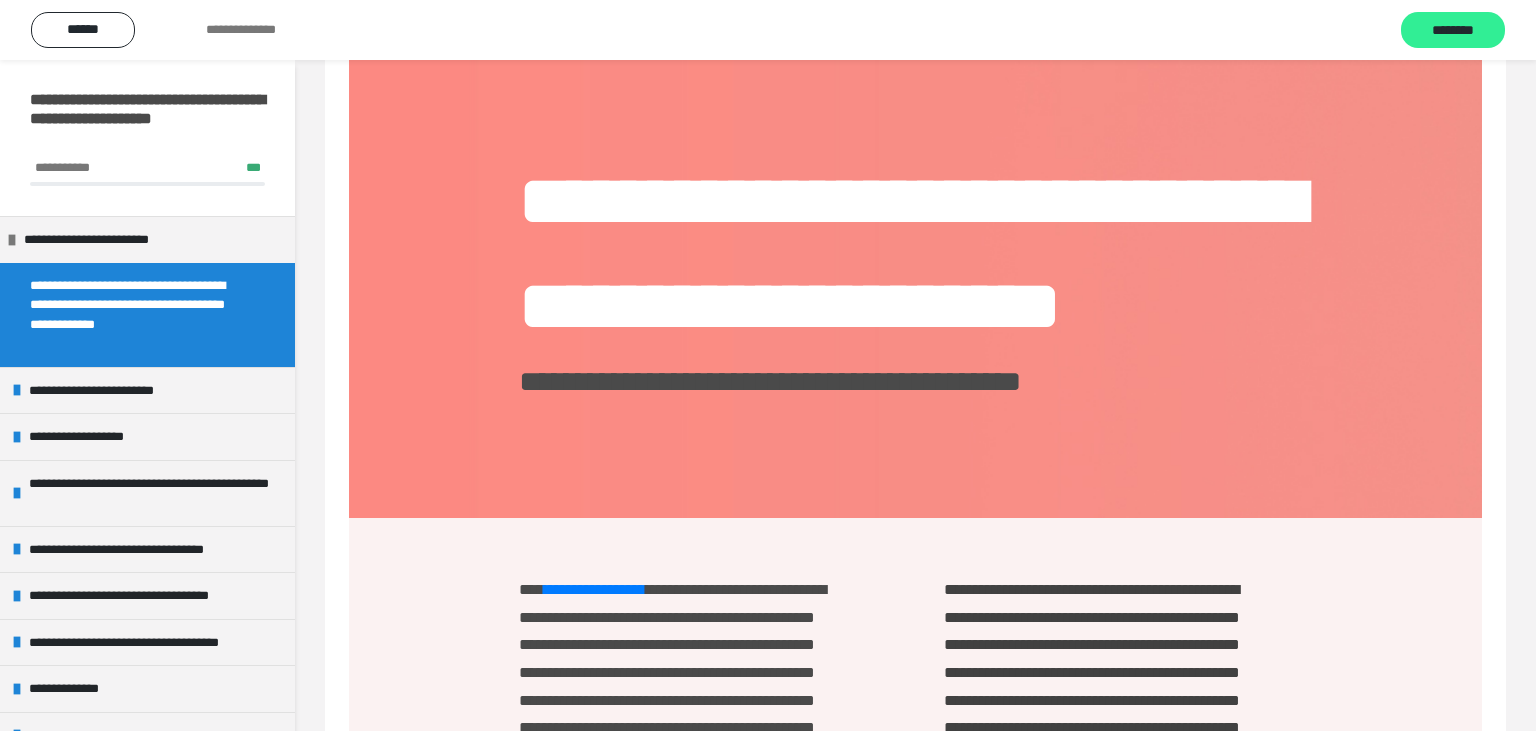 click on "********" at bounding box center [1453, 31] 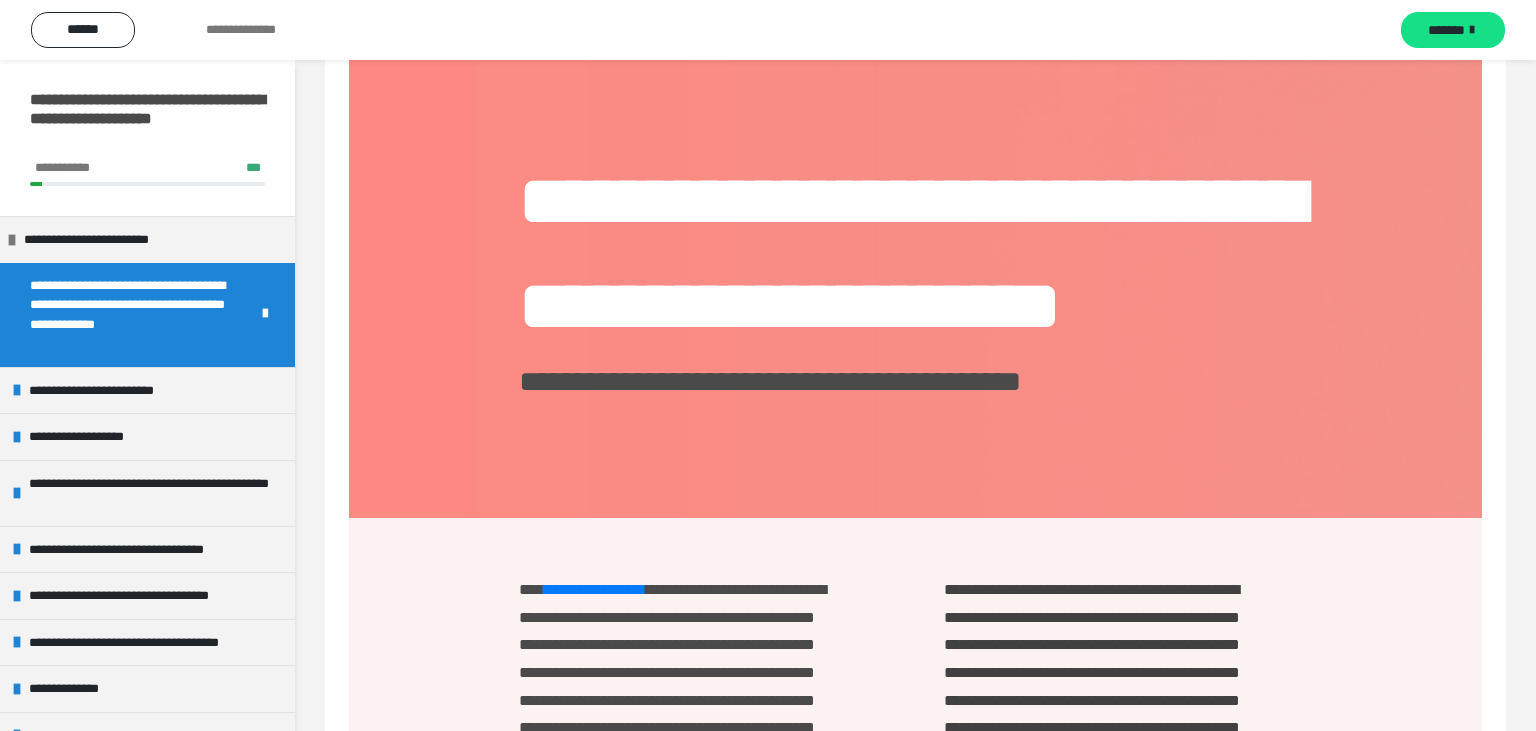 click on "*******" at bounding box center [1446, 30] 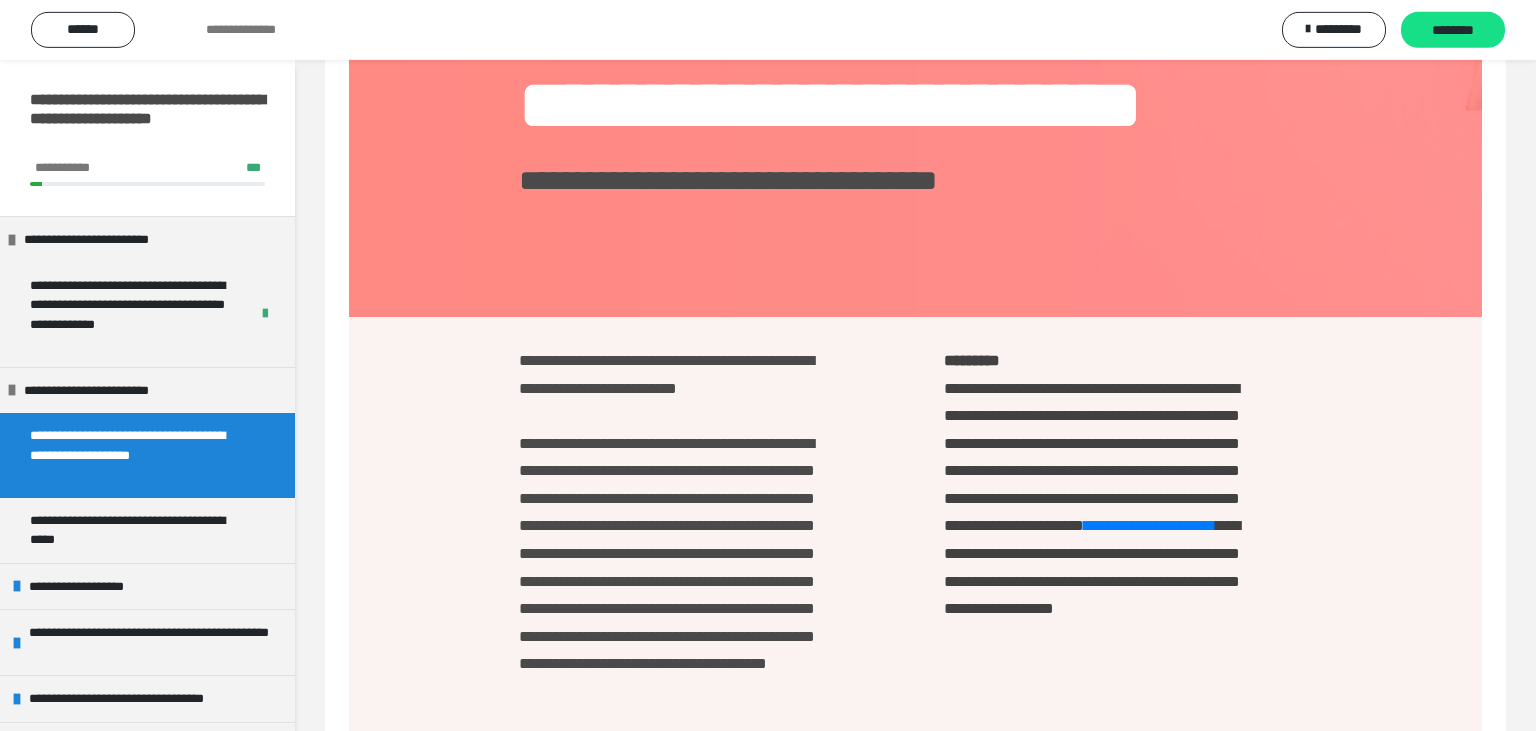 scroll, scrollTop: 211, scrollLeft: 0, axis: vertical 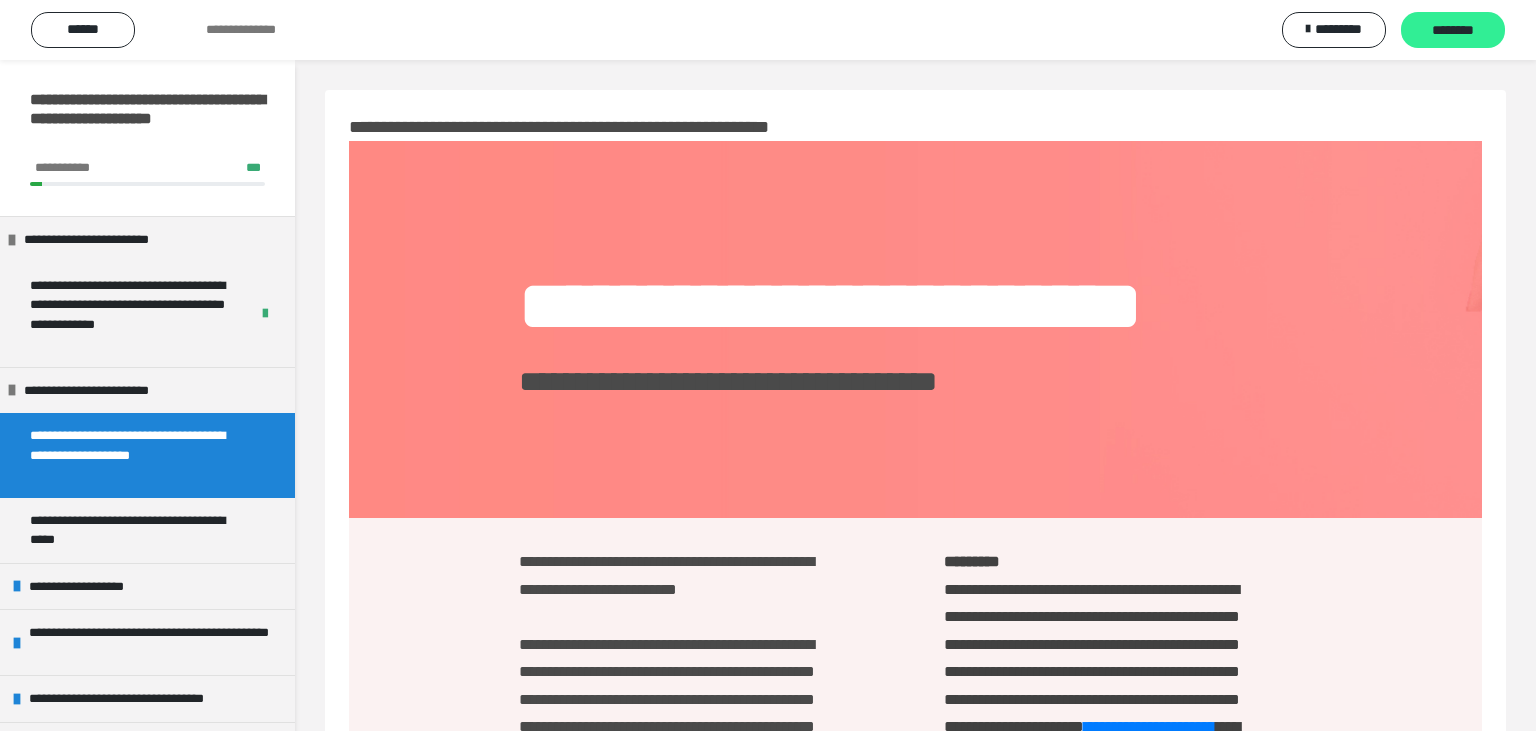 click on "********" at bounding box center [1453, 30] 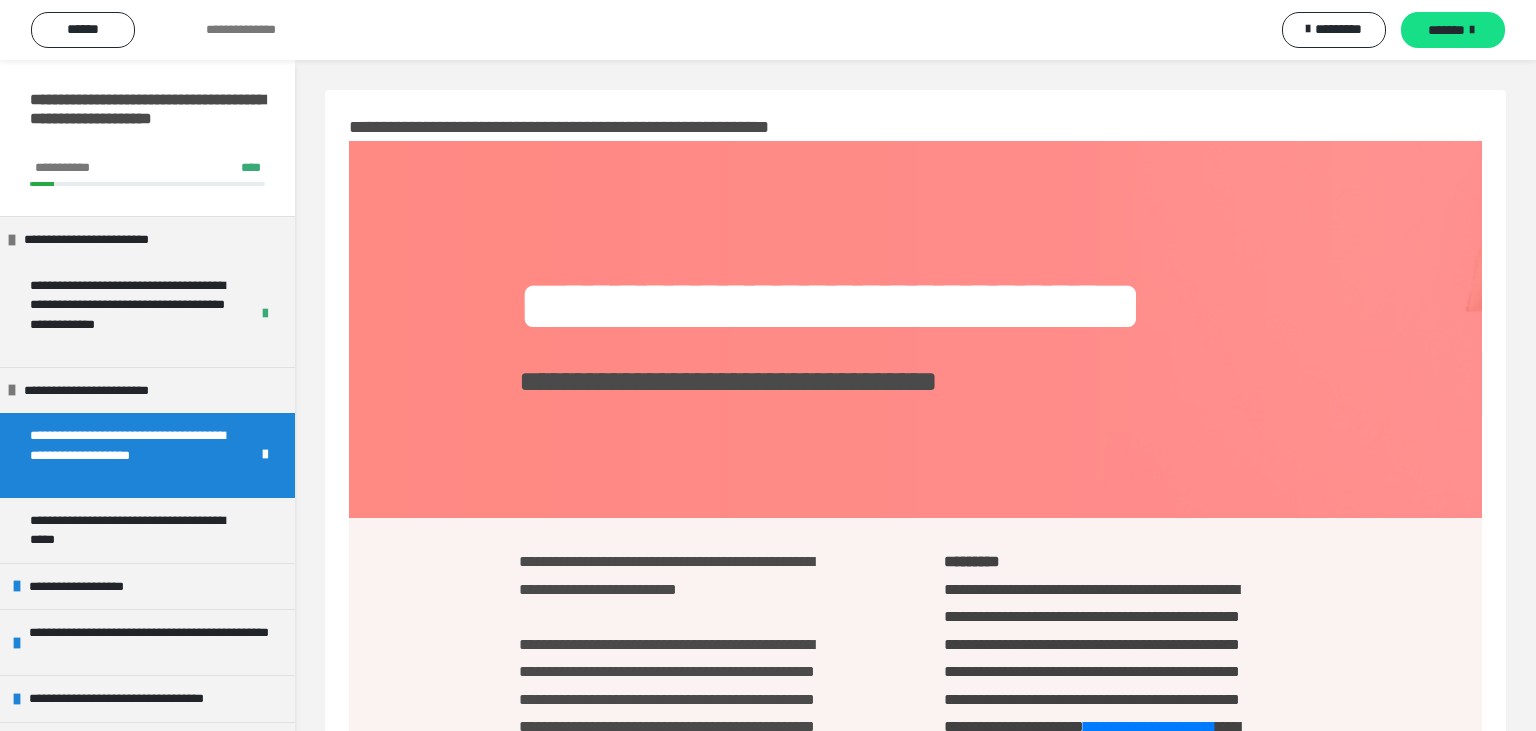 click on "*******" at bounding box center [1453, 30] 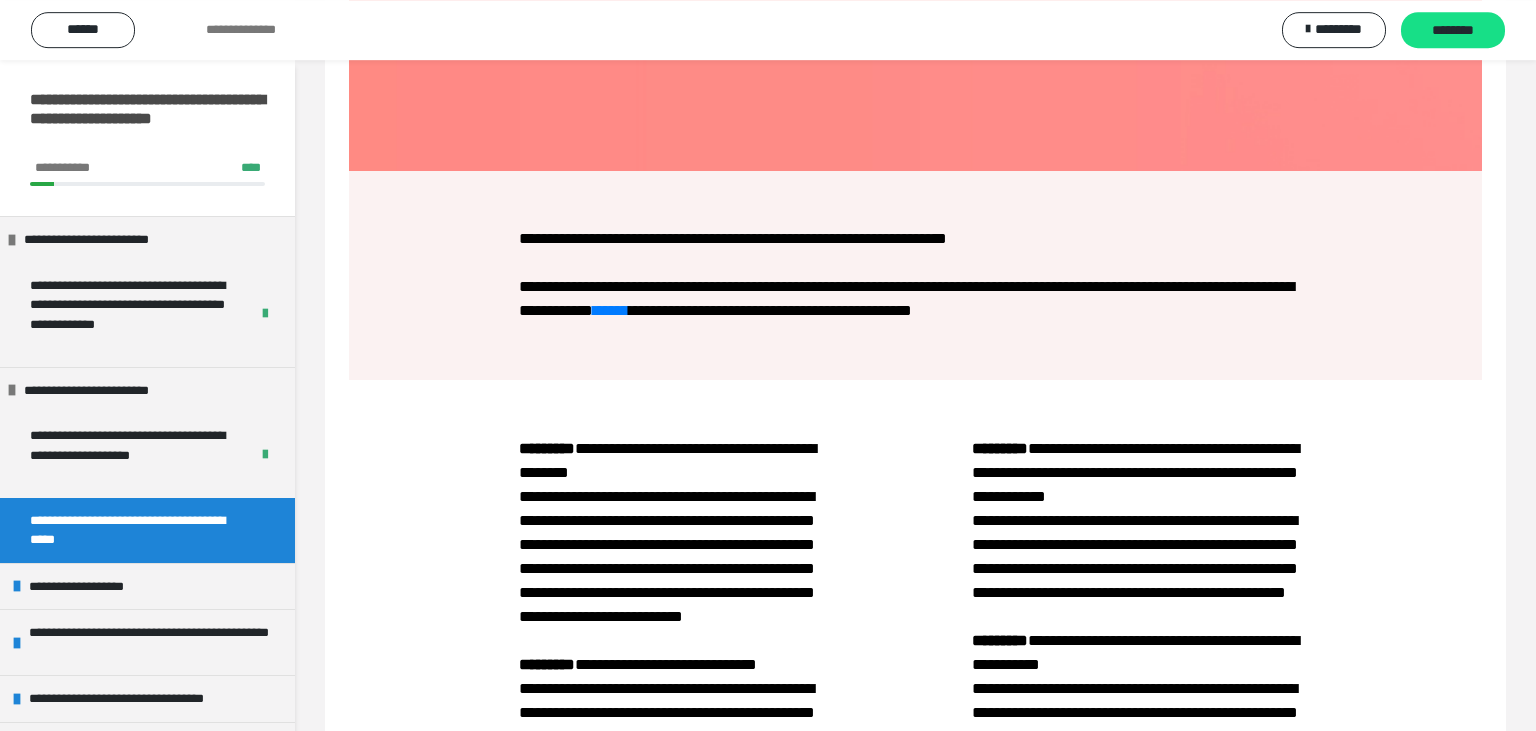 scroll, scrollTop: 457, scrollLeft: 0, axis: vertical 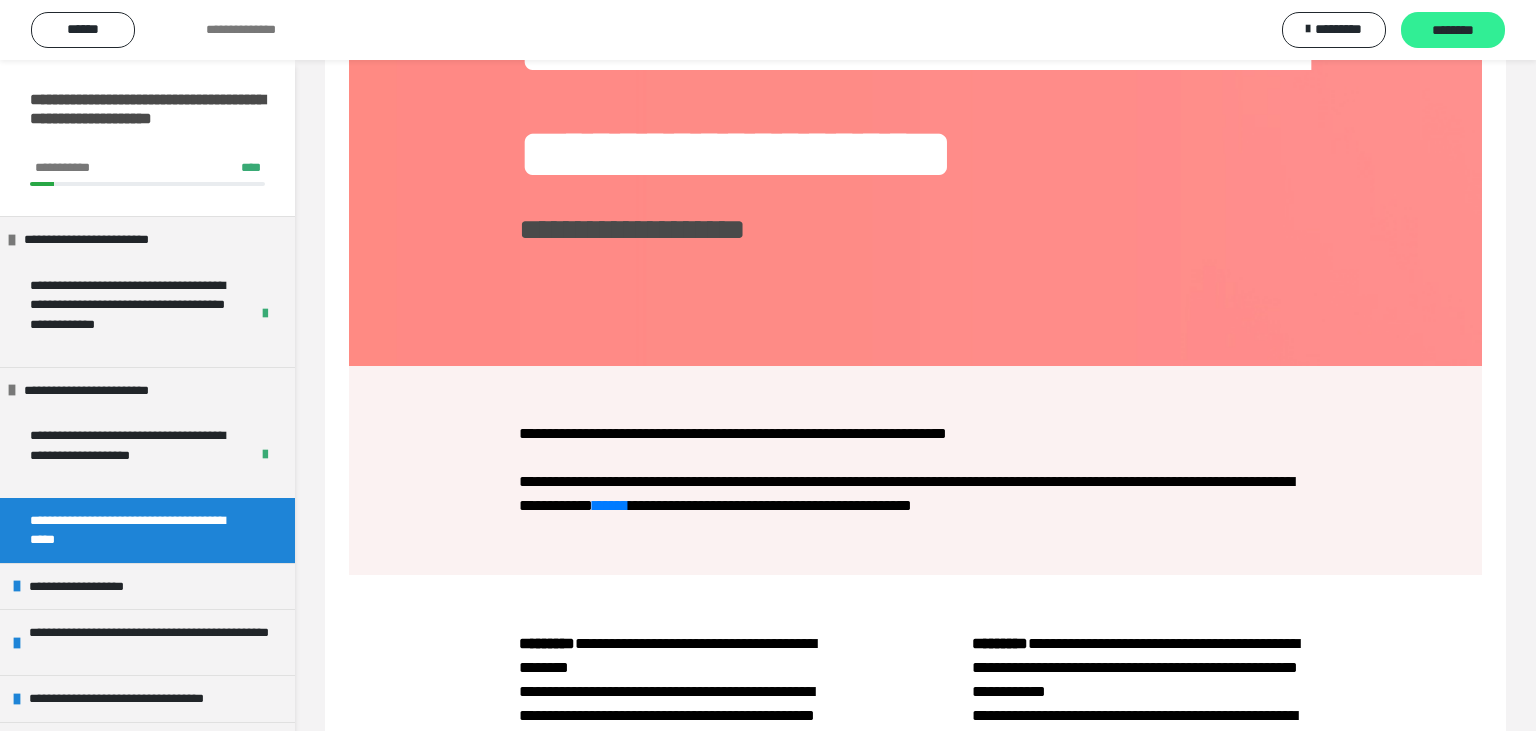click on "********" at bounding box center (1453, 31) 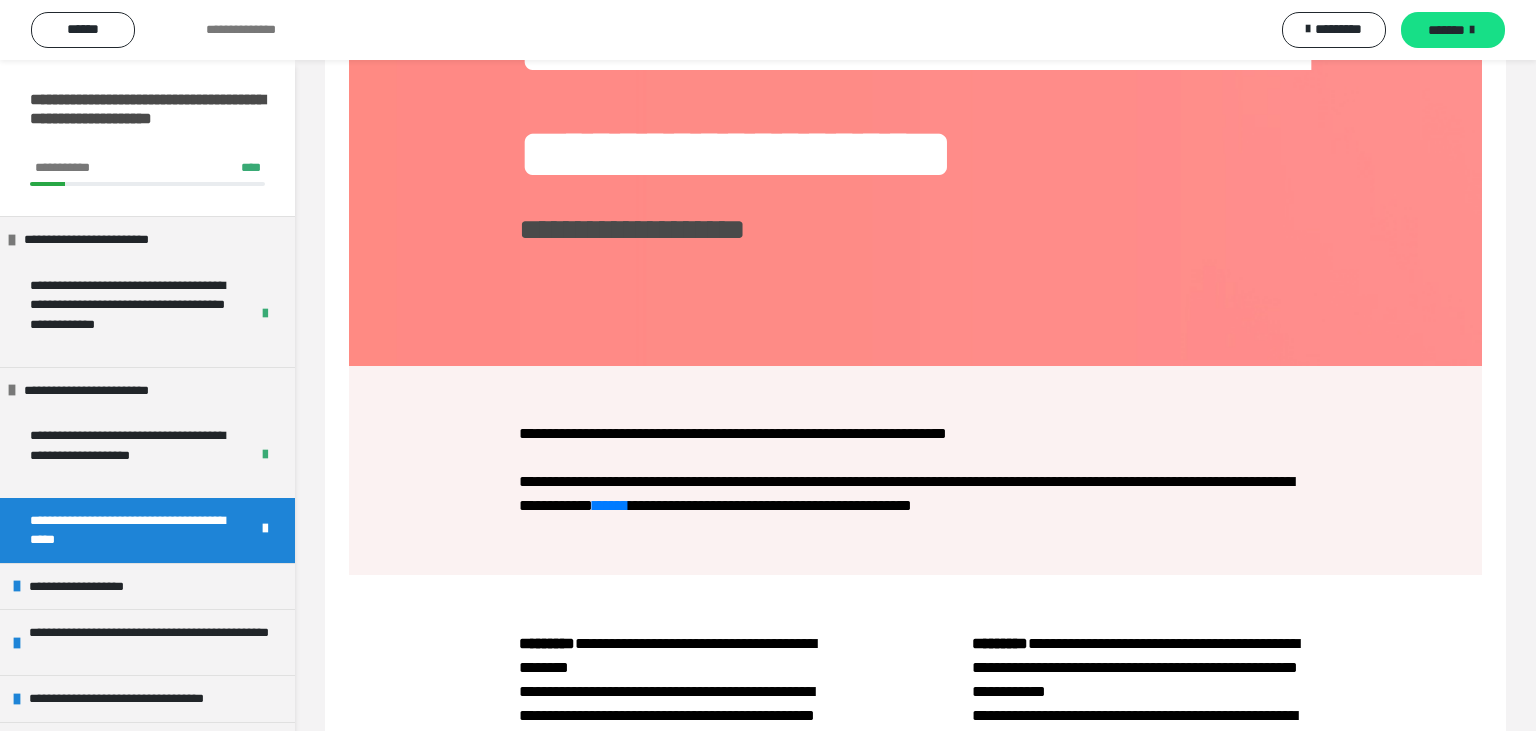 click on "*******" at bounding box center (1446, 30) 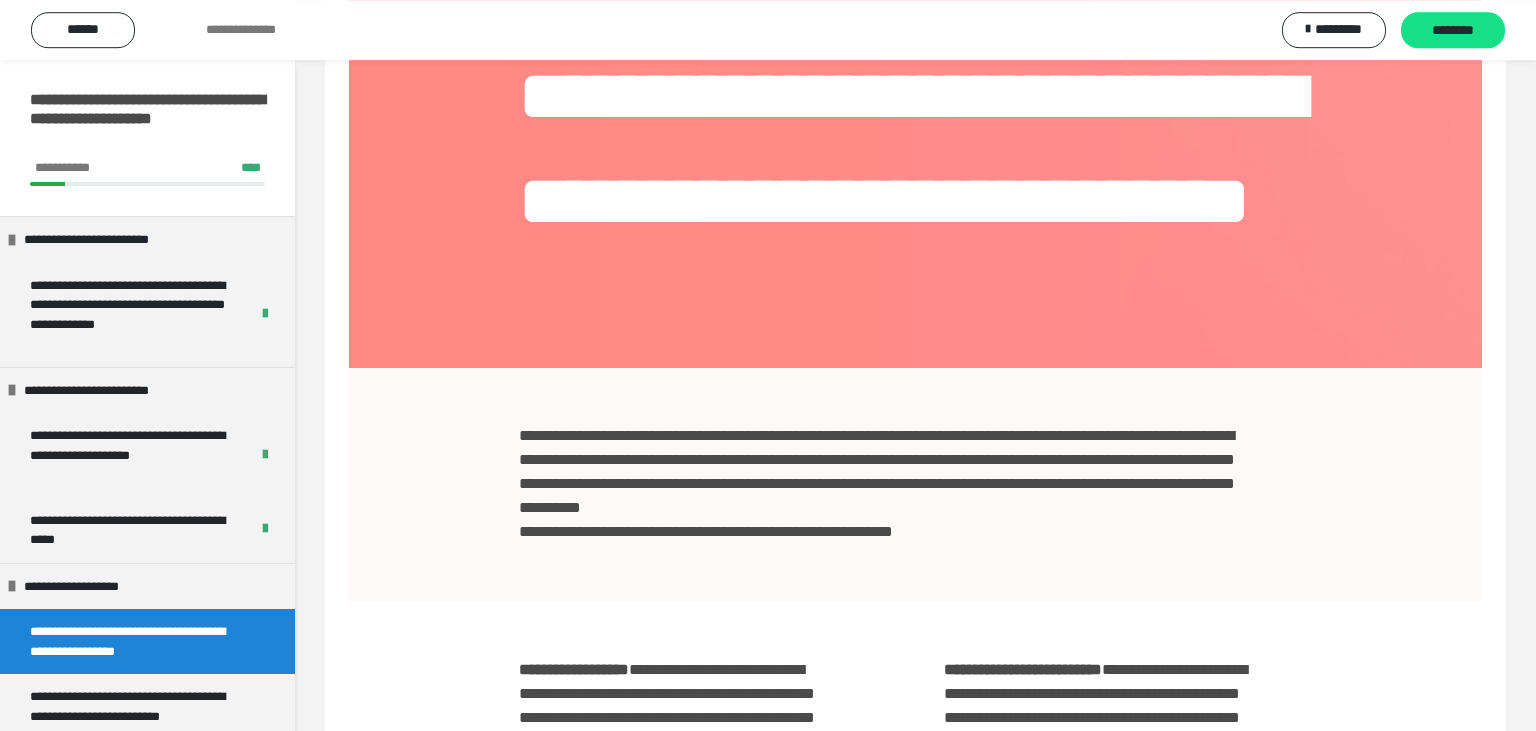 scroll, scrollTop: 204, scrollLeft: 0, axis: vertical 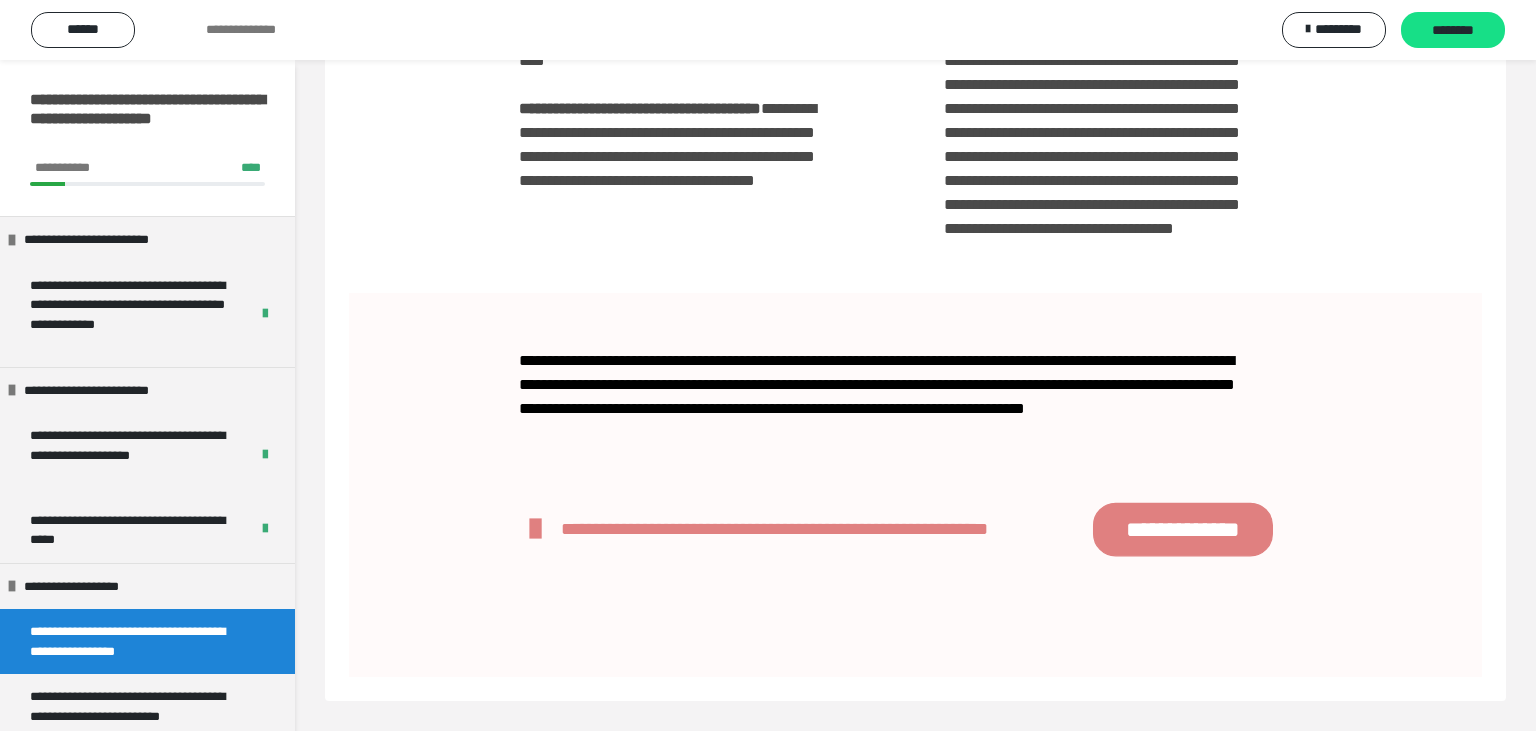 click on "**********" at bounding box center [1183, 528] 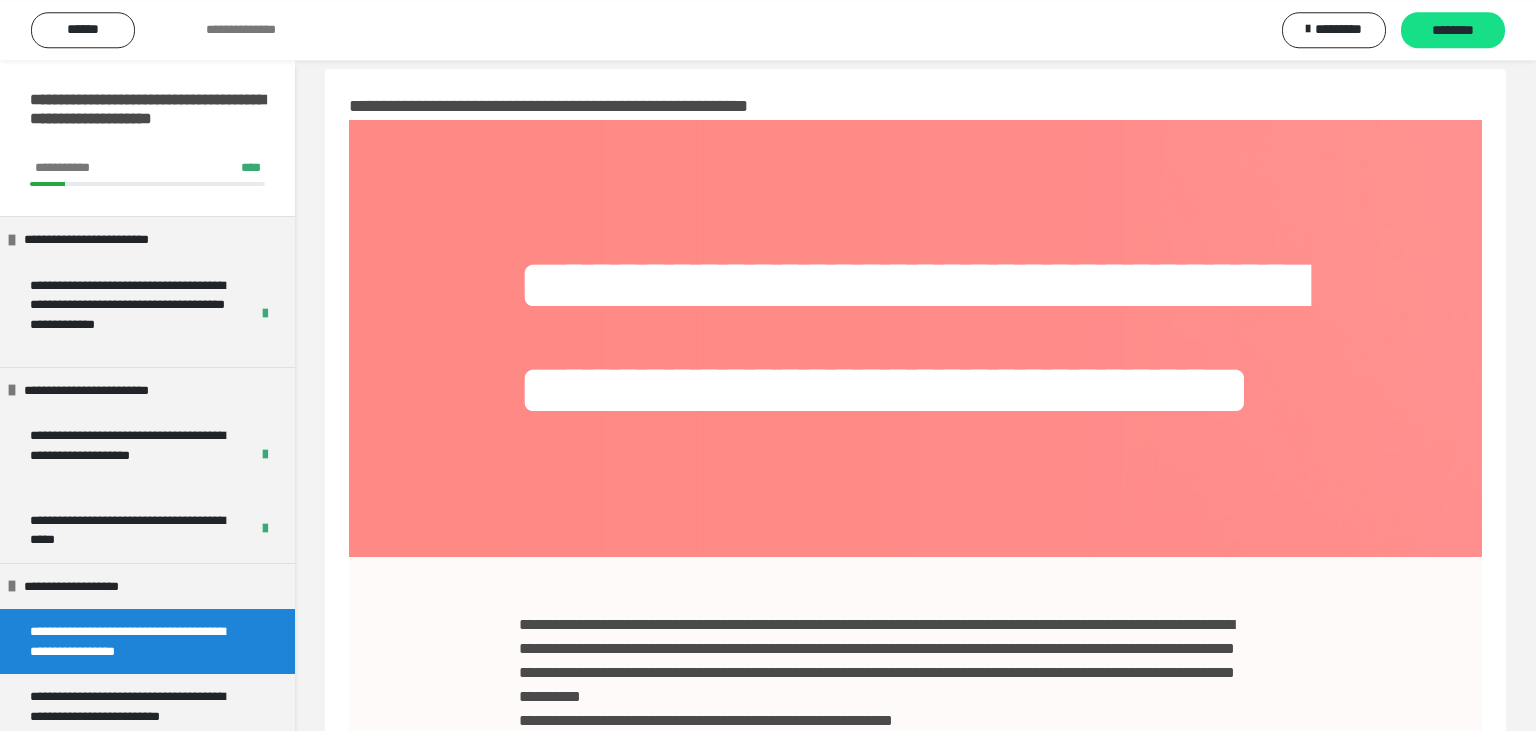 scroll, scrollTop: 0, scrollLeft: 0, axis: both 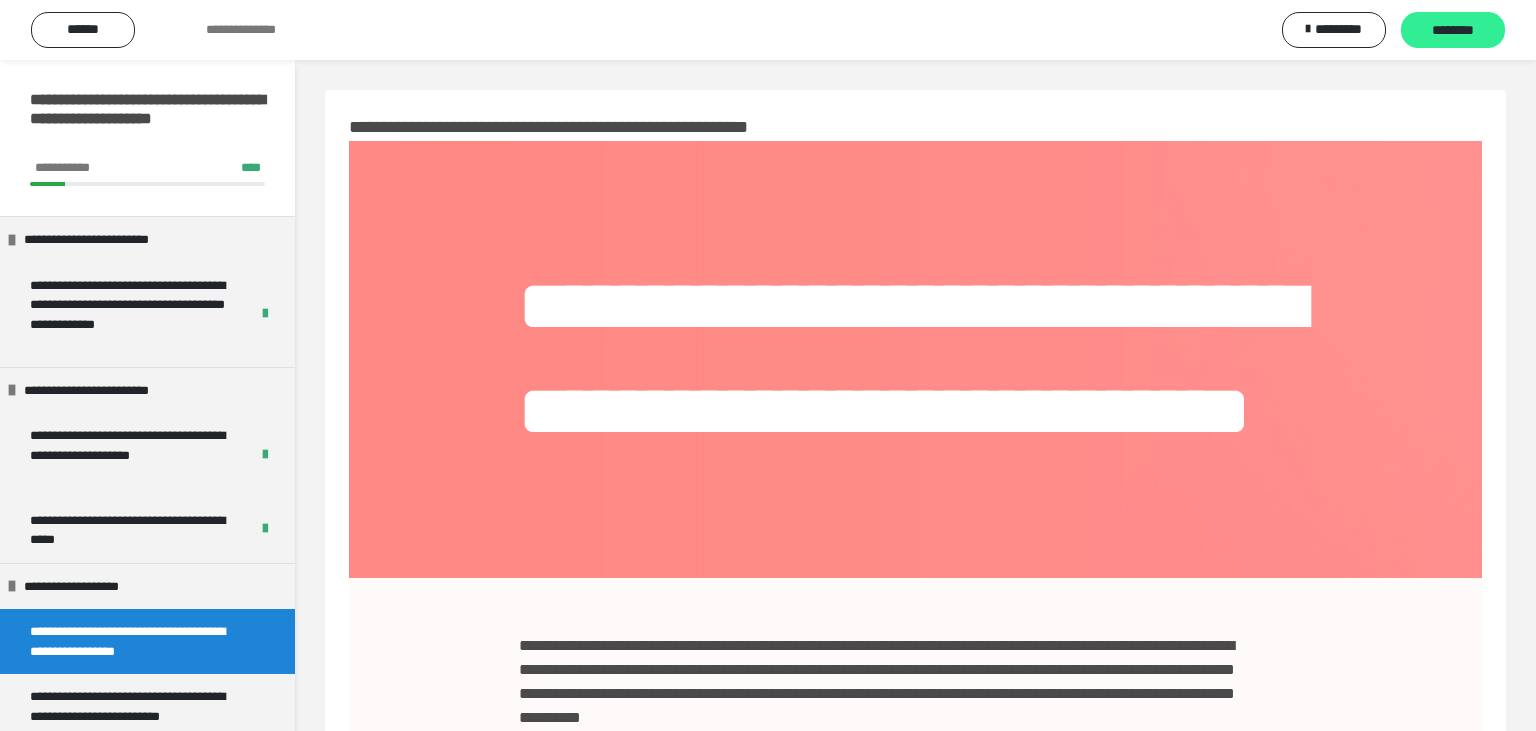 click on "********" at bounding box center [1453, 31] 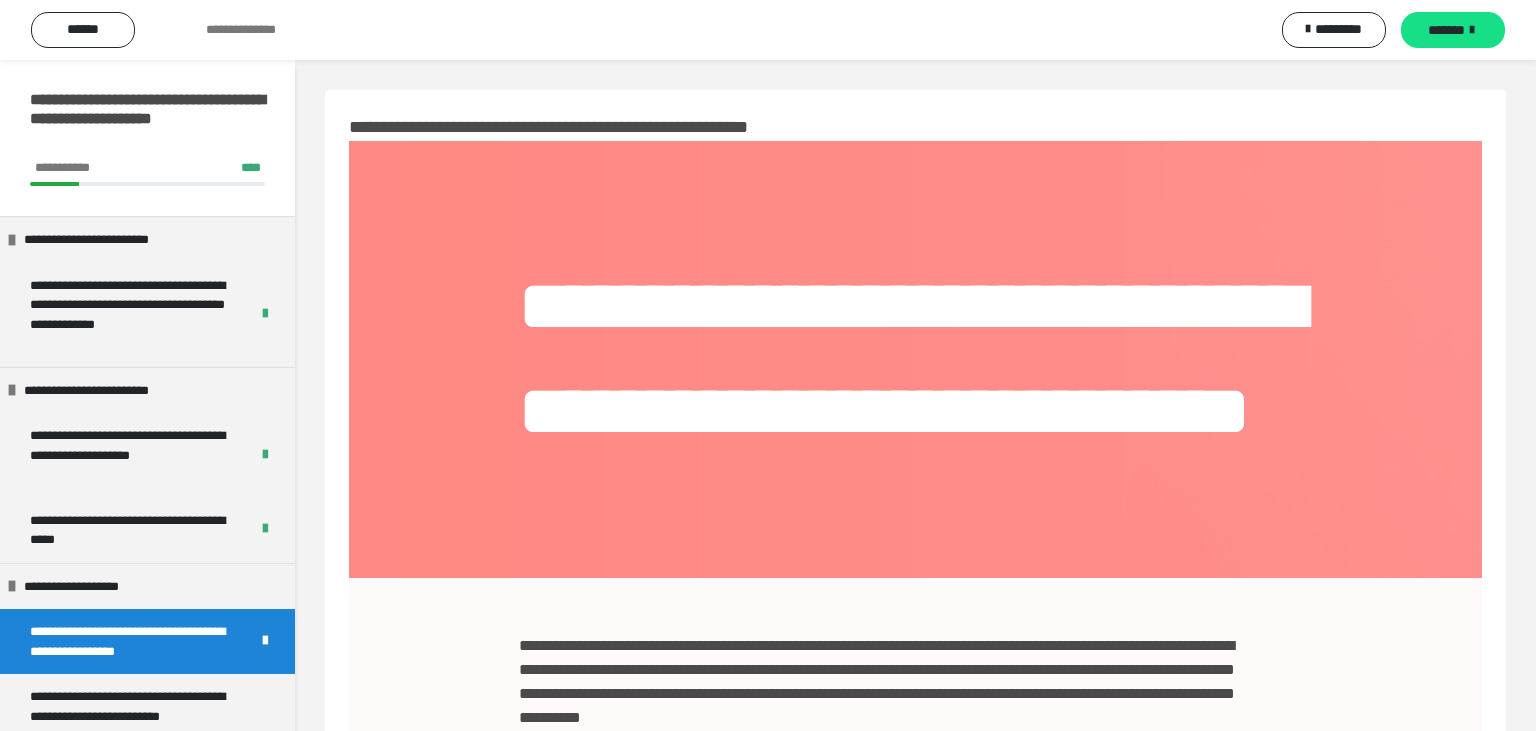 click on "*******" at bounding box center [1446, 30] 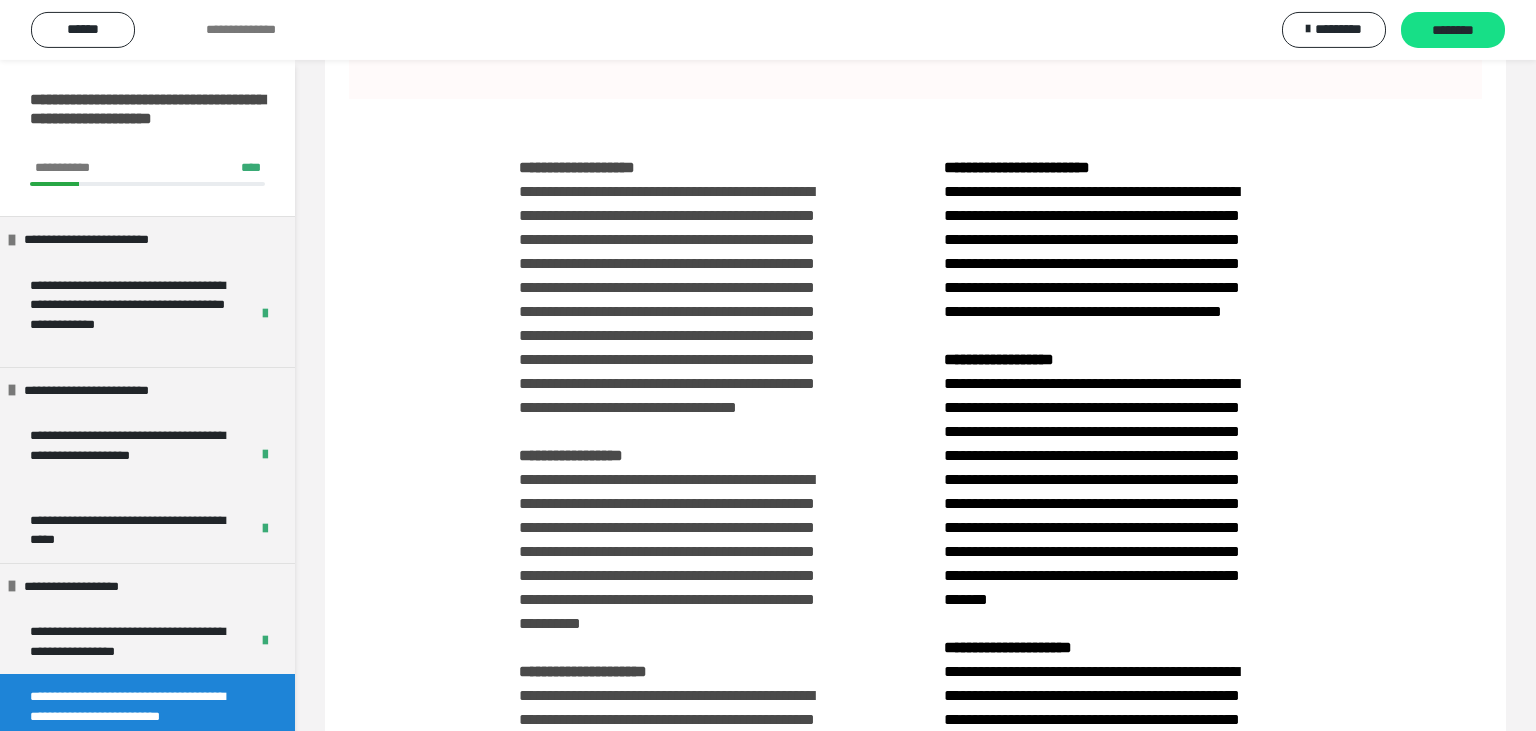 scroll, scrollTop: 751, scrollLeft: 0, axis: vertical 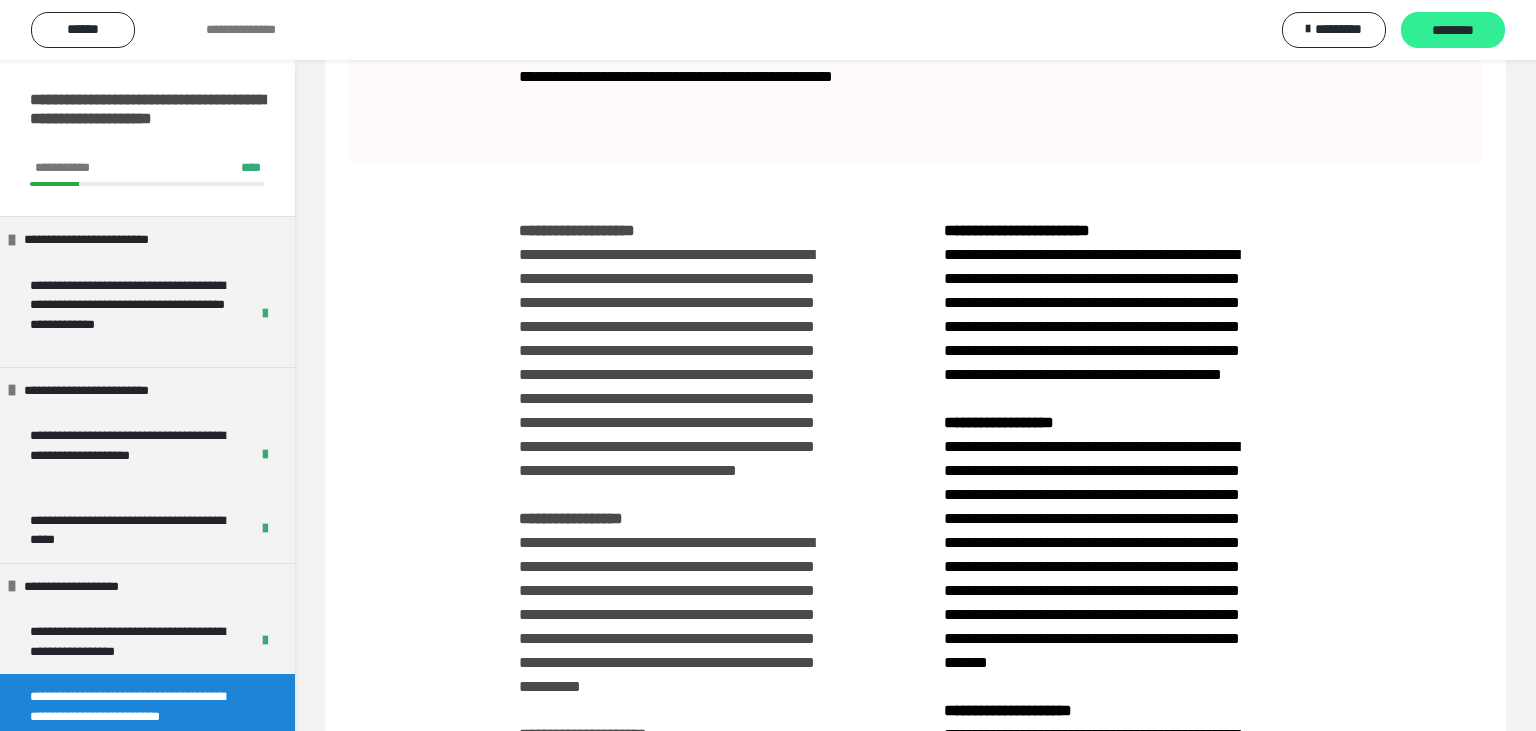 click on "********" at bounding box center (1453, 31) 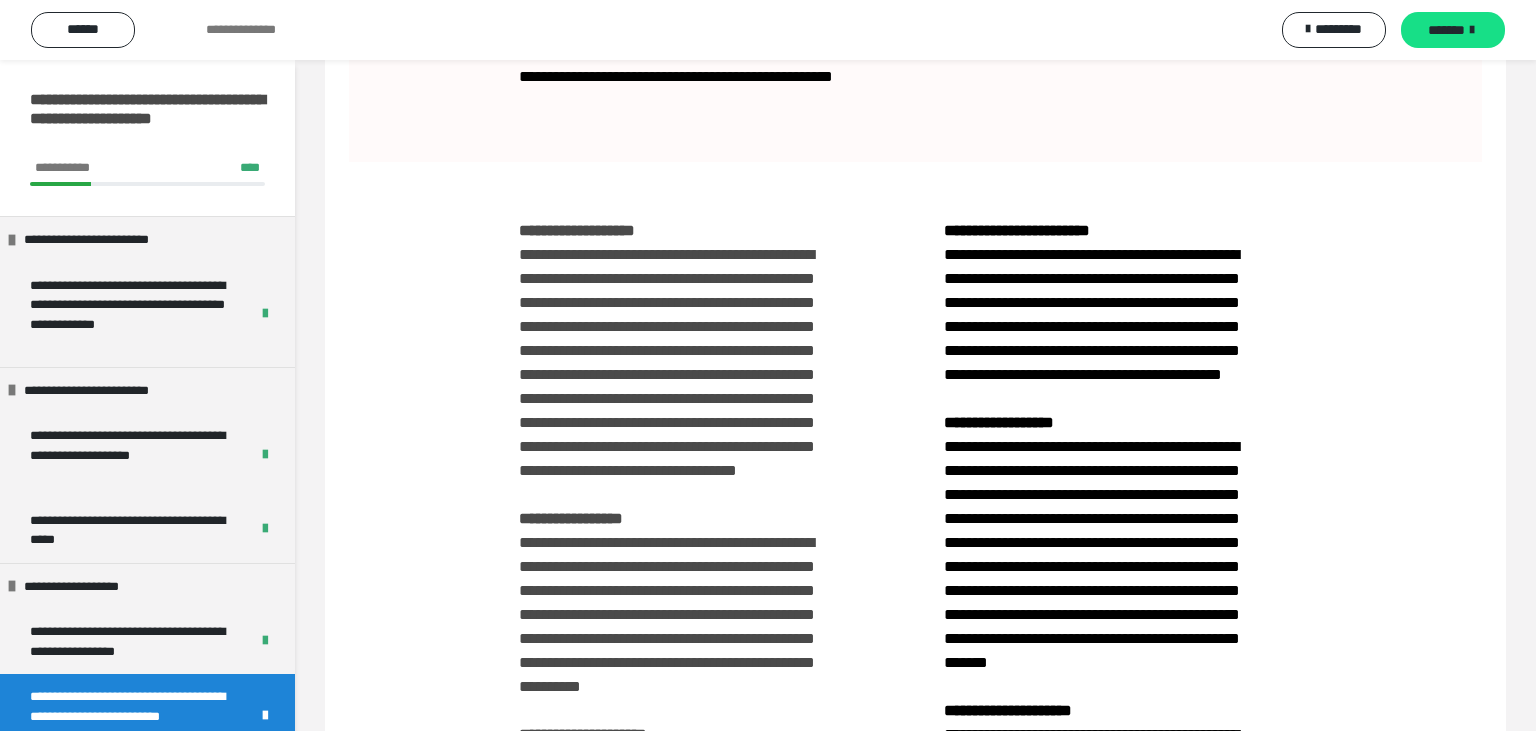 click on "*******" at bounding box center (1453, 30) 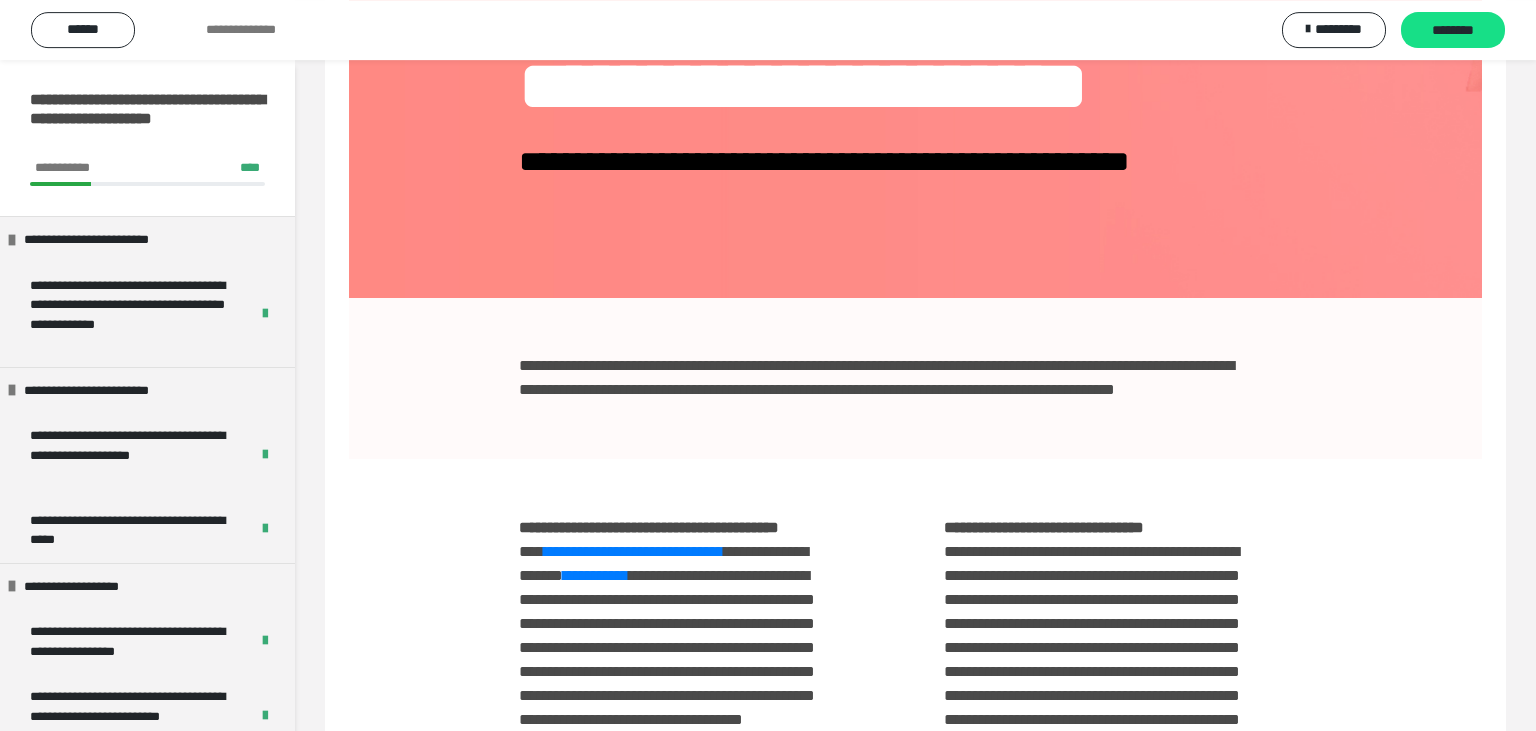 scroll, scrollTop: 205, scrollLeft: 0, axis: vertical 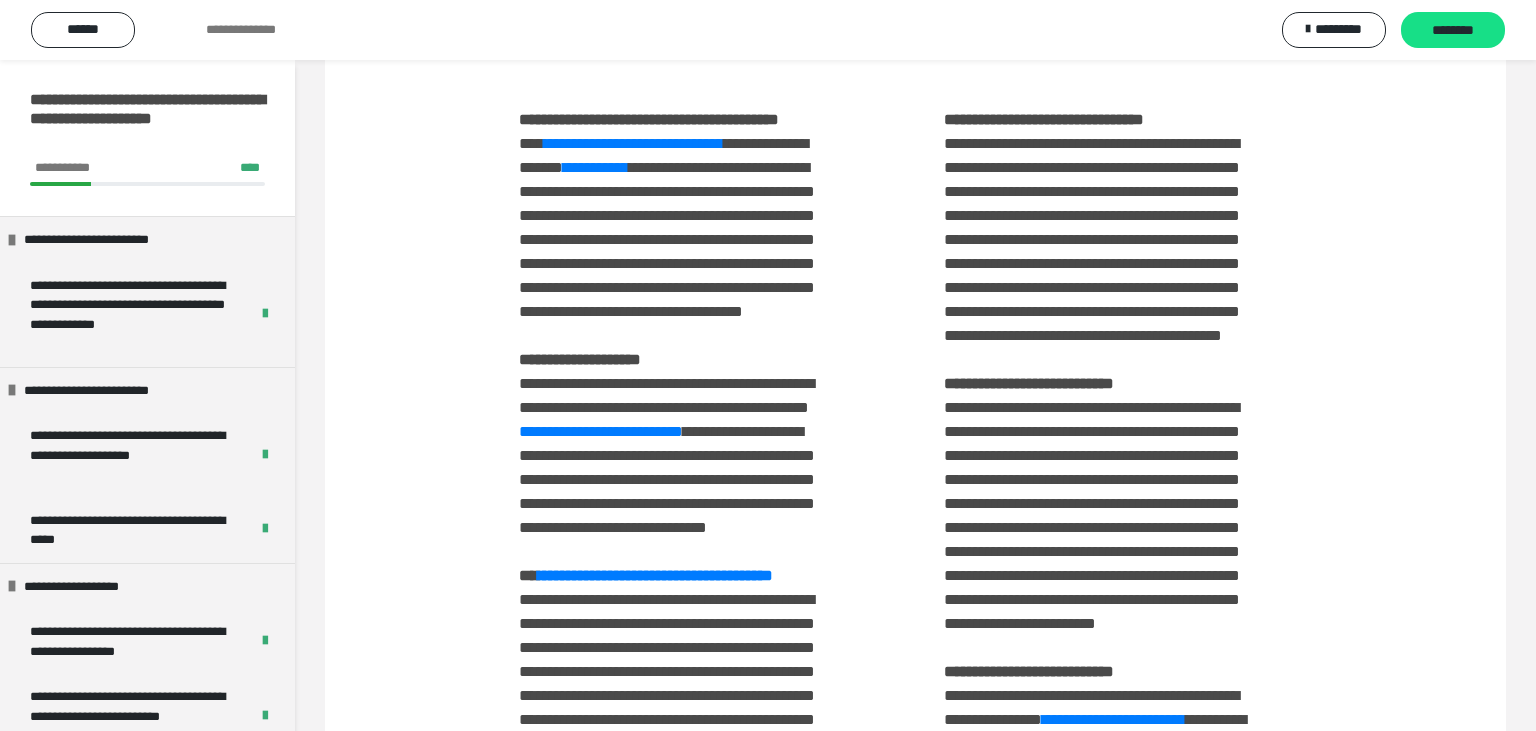 click on "**********" at bounding box center (915, 289) 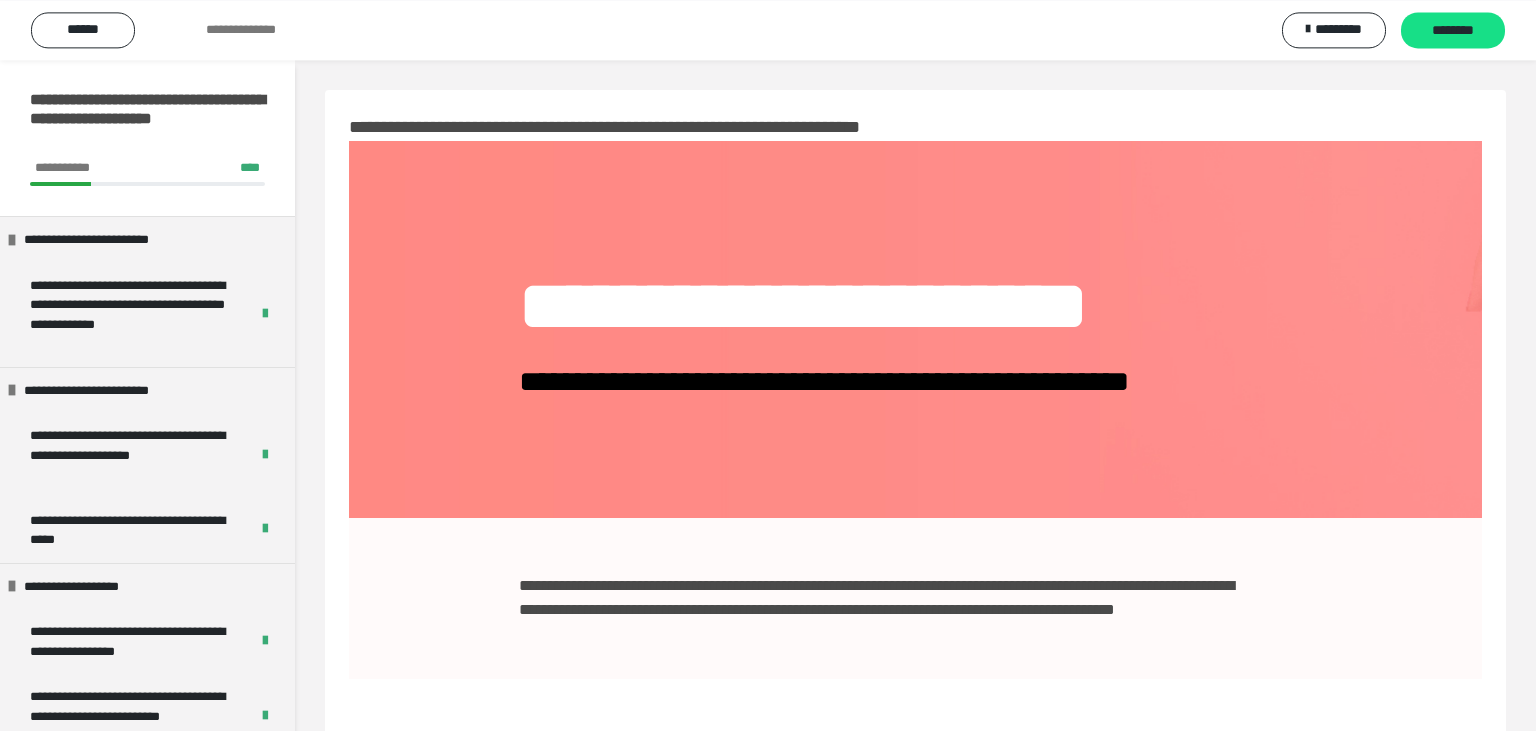 scroll, scrollTop: 0, scrollLeft: 0, axis: both 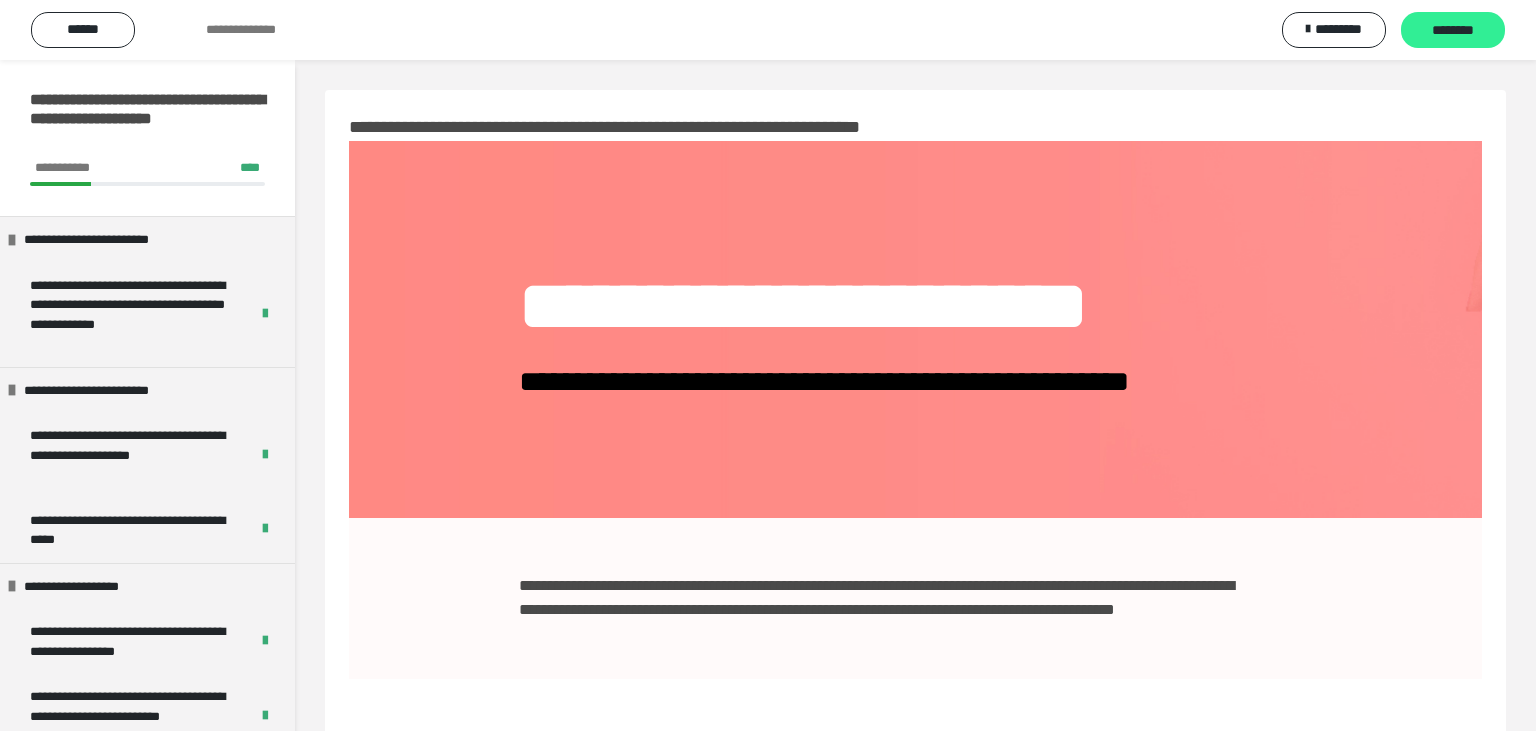 click on "********" at bounding box center (1453, 31) 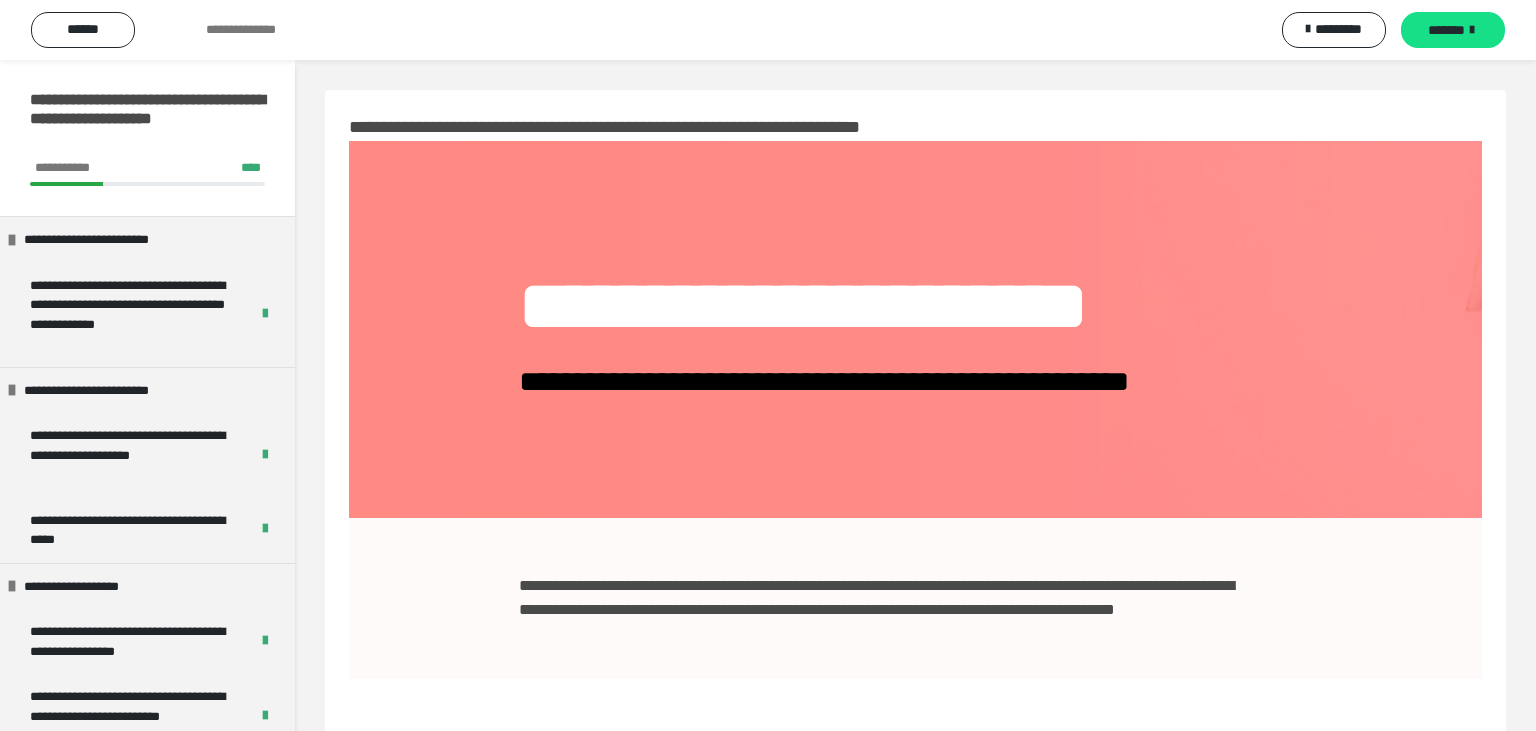 click on "*******" at bounding box center [1446, 30] 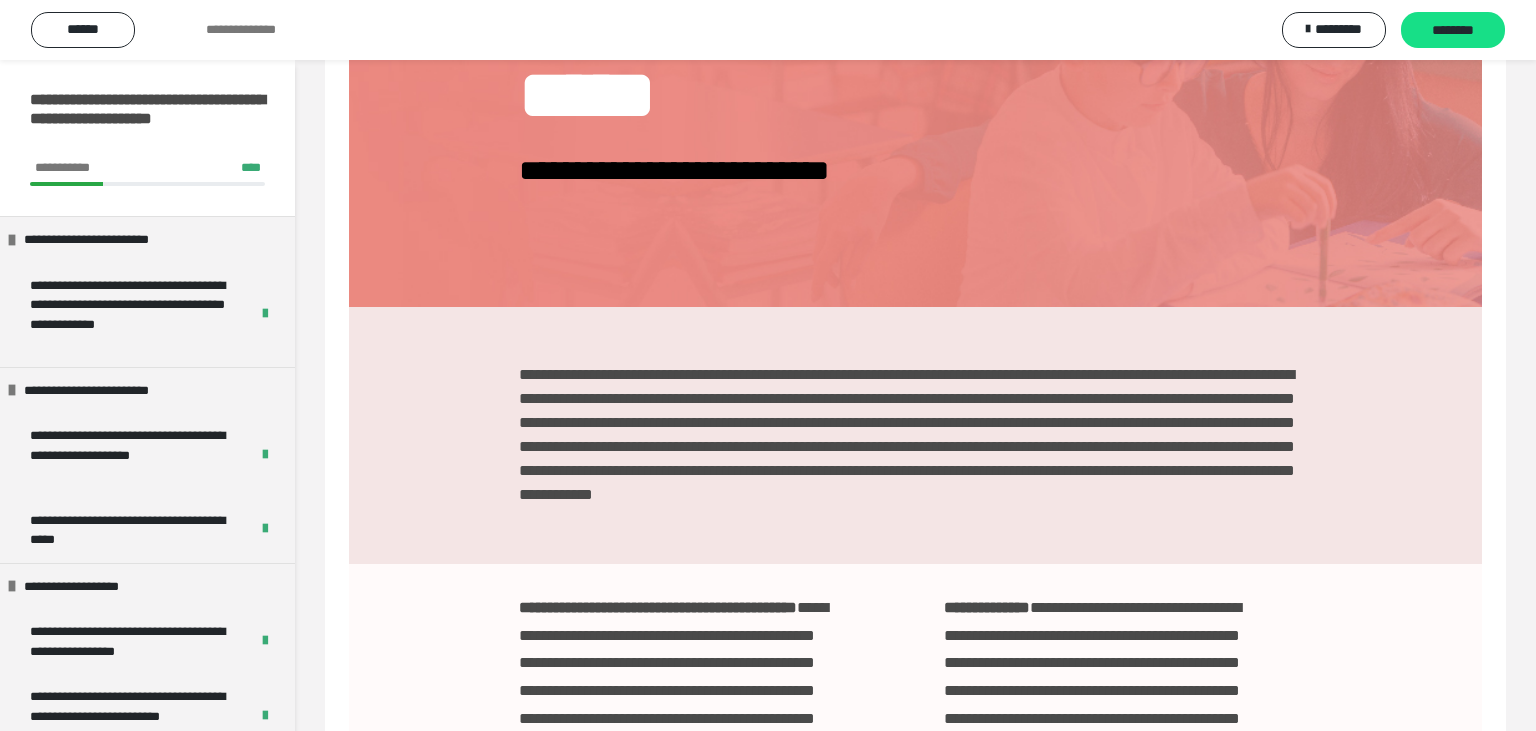 scroll, scrollTop: 369, scrollLeft: 0, axis: vertical 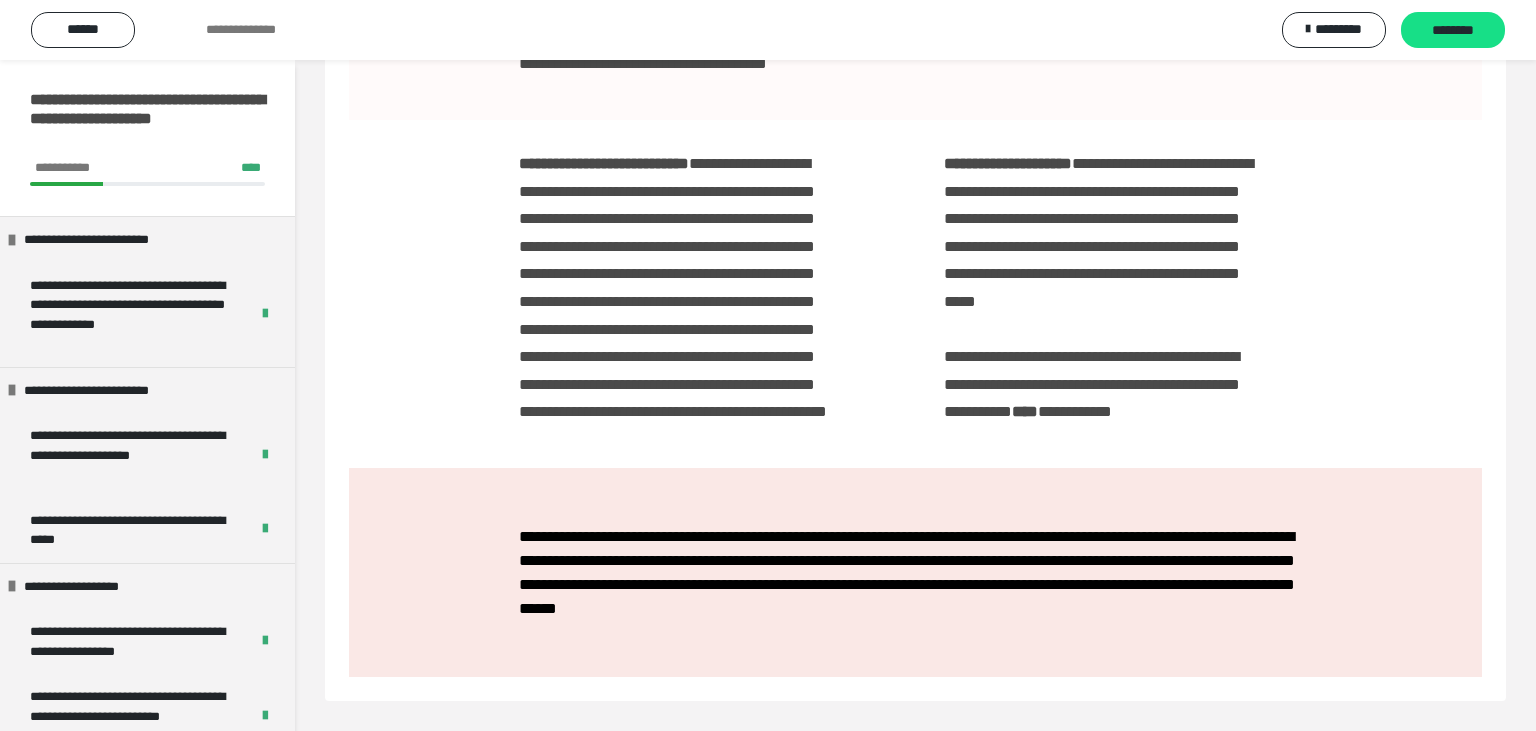 click on "****" at bounding box center (1025, 411) 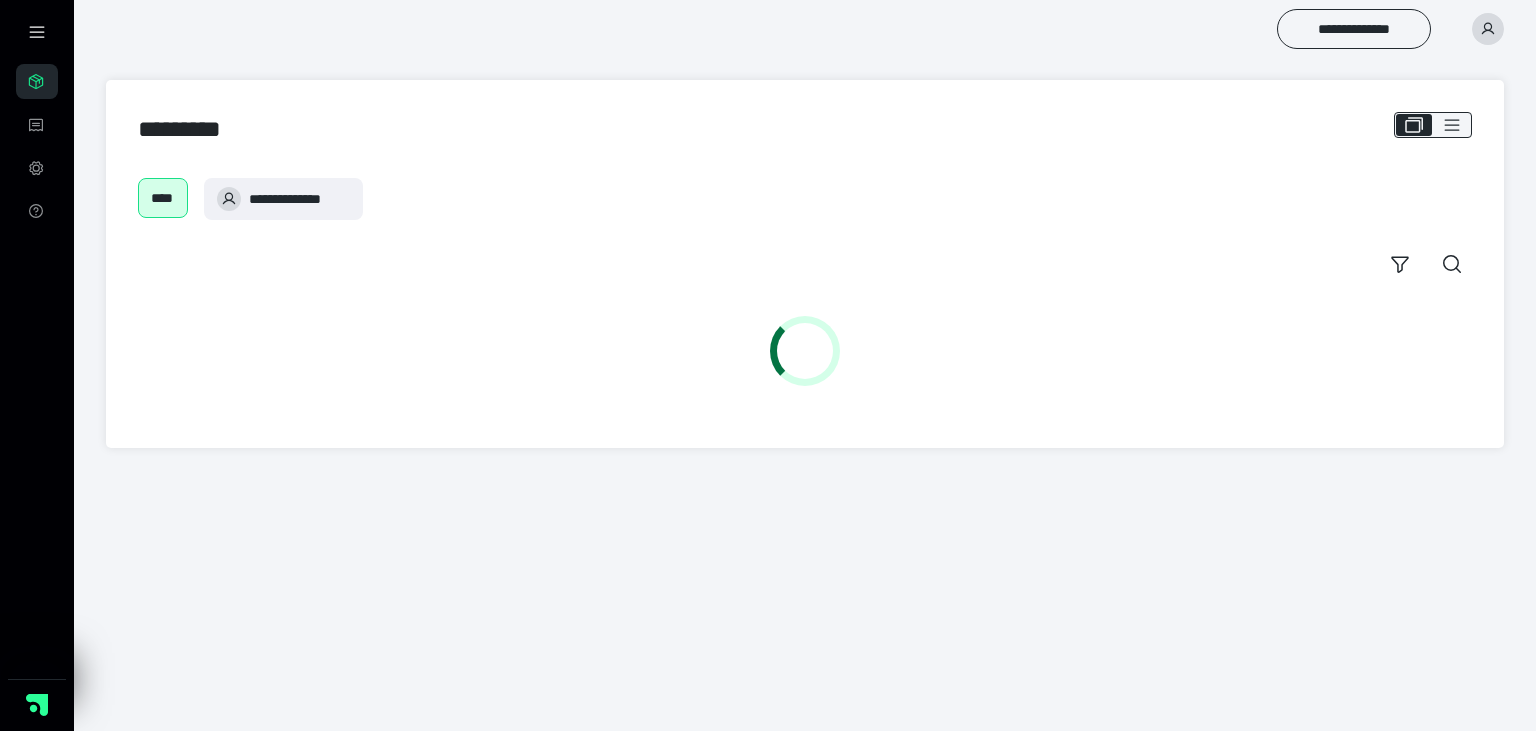 scroll, scrollTop: 0, scrollLeft: 0, axis: both 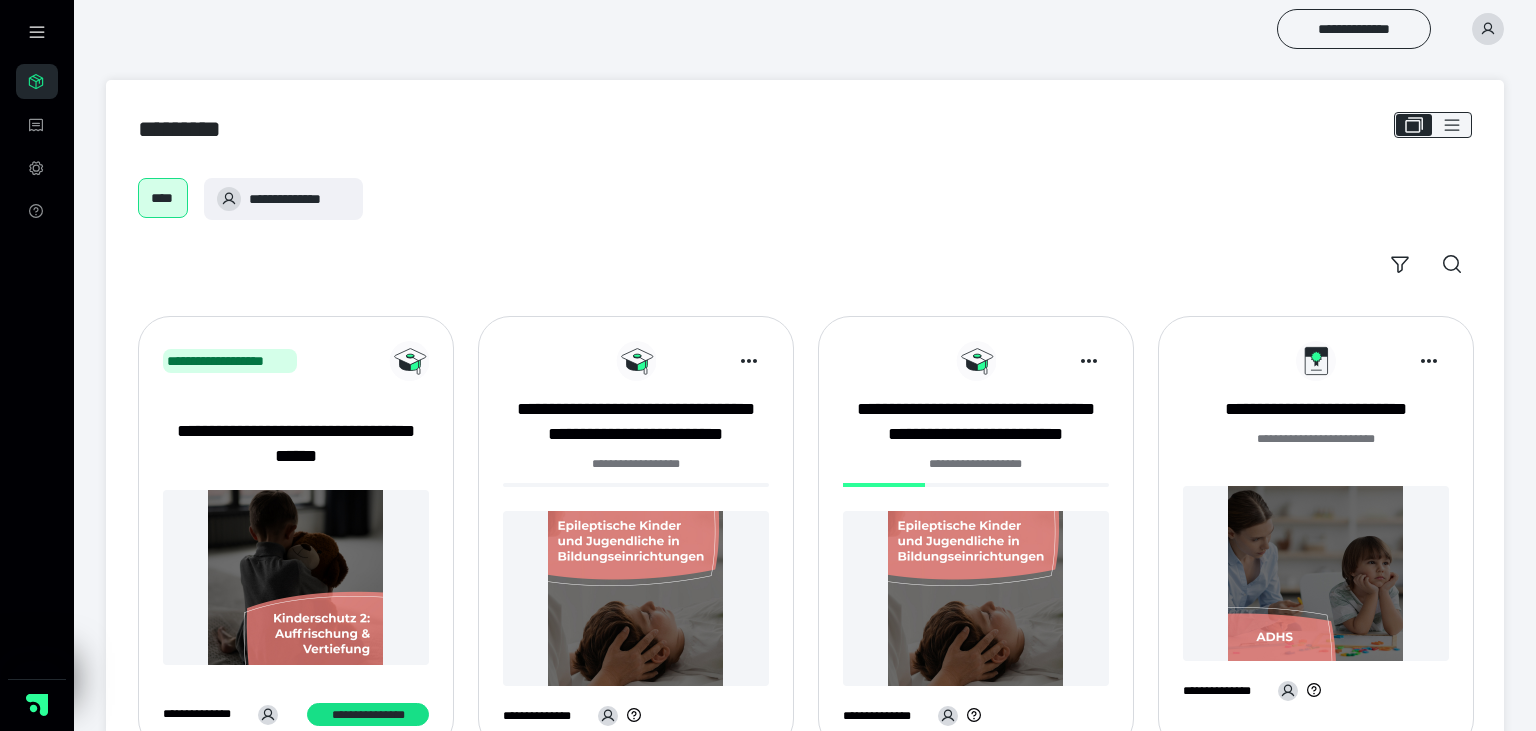 click at bounding box center (636, 598) 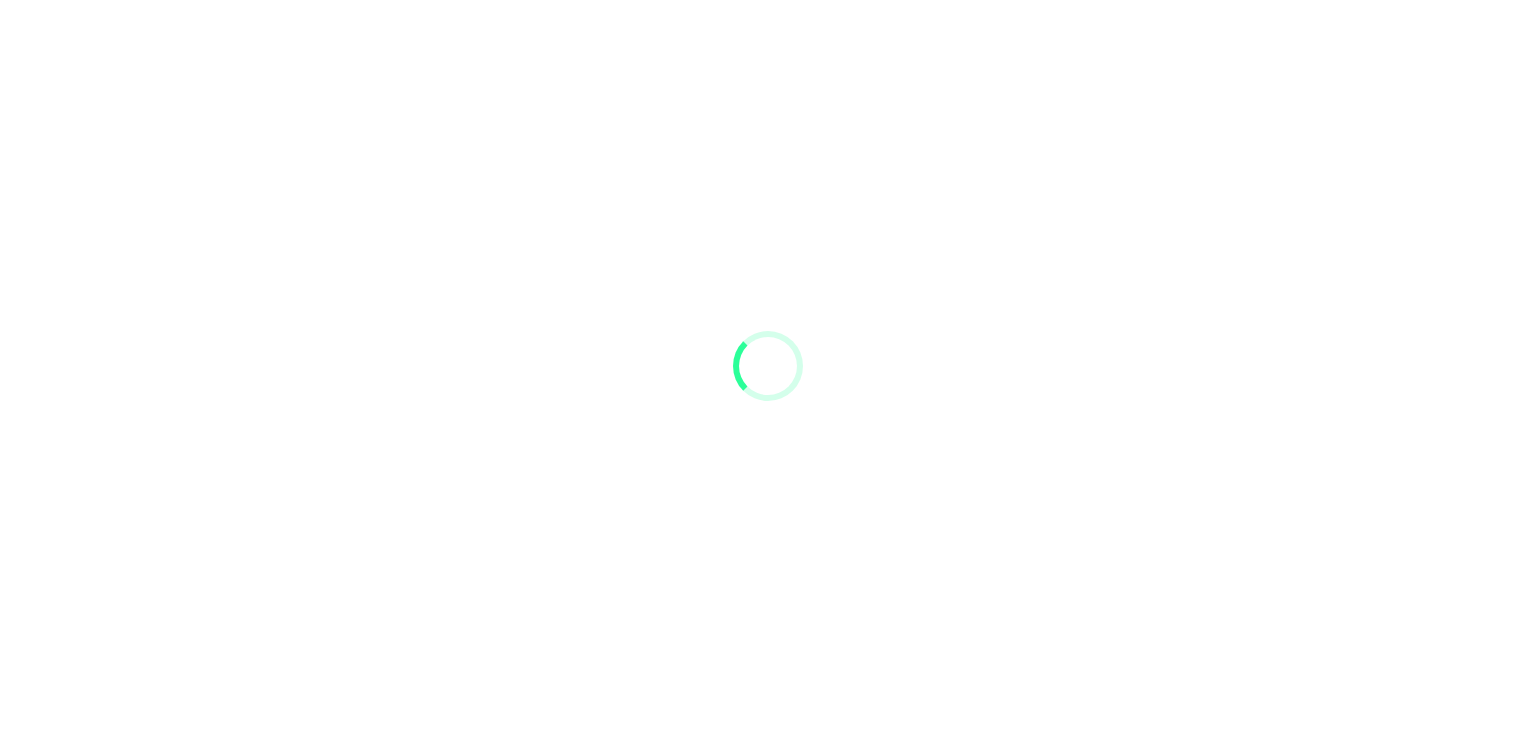 scroll, scrollTop: 0, scrollLeft: 0, axis: both 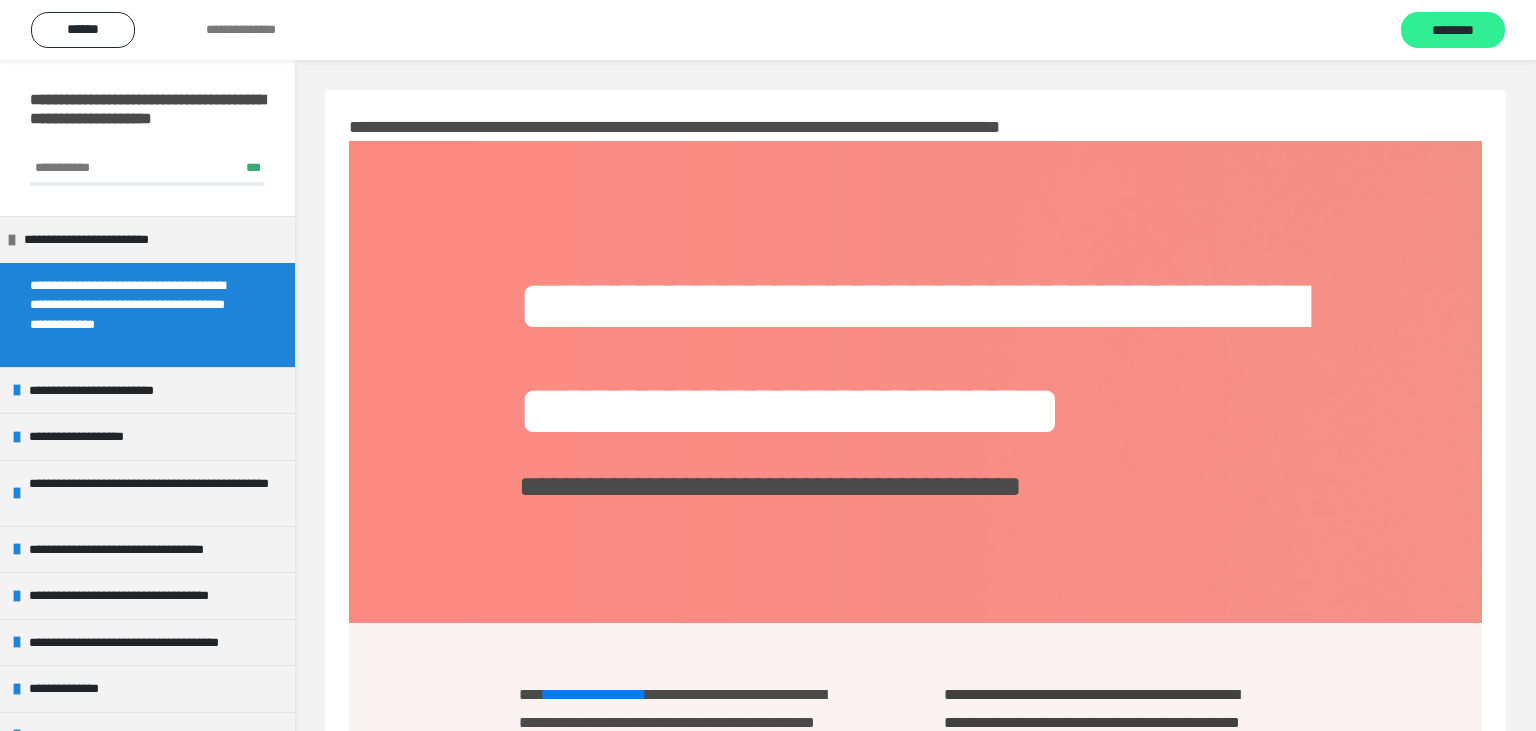 click on "********" at bounding box center (1453, 31) 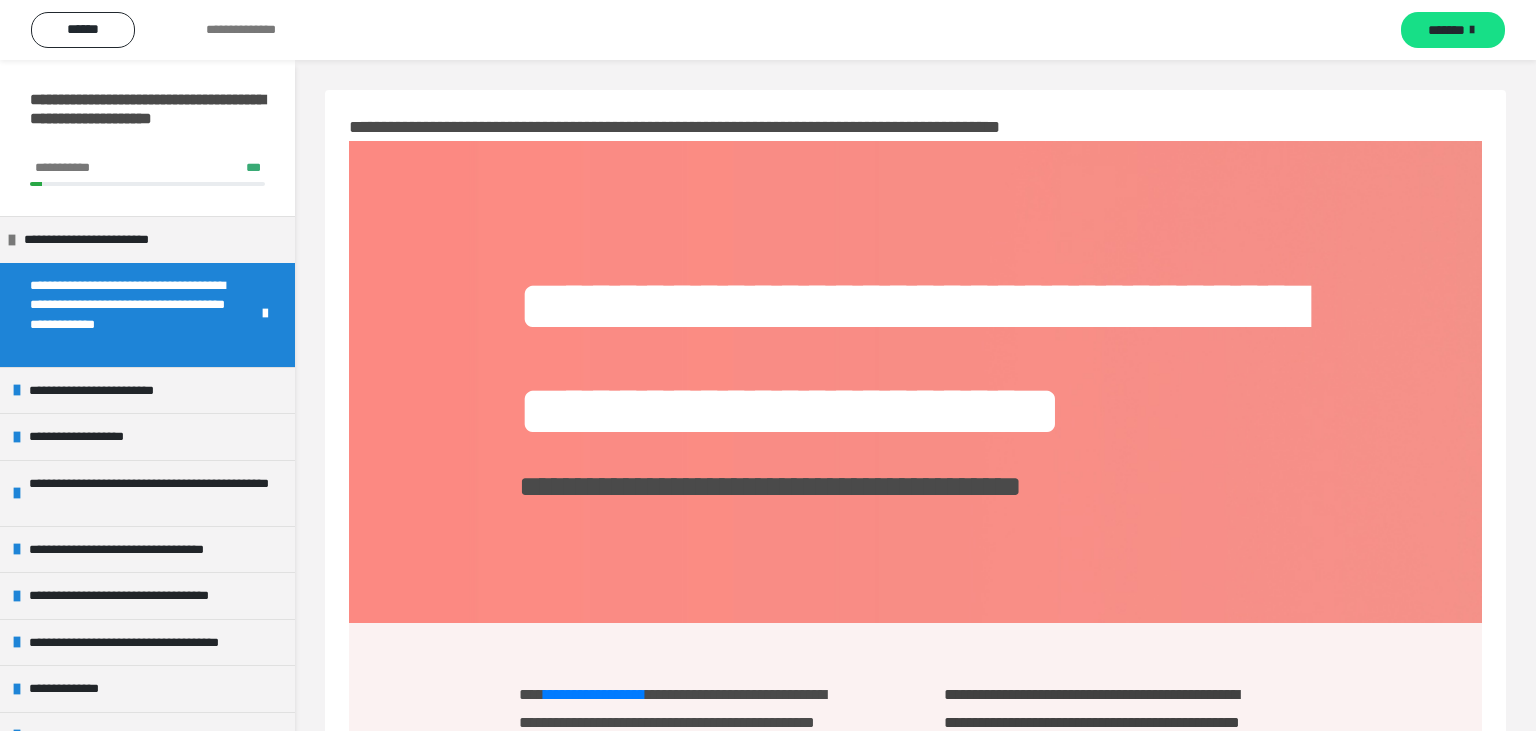 click on "*******" at bounding box center (1446, 30) 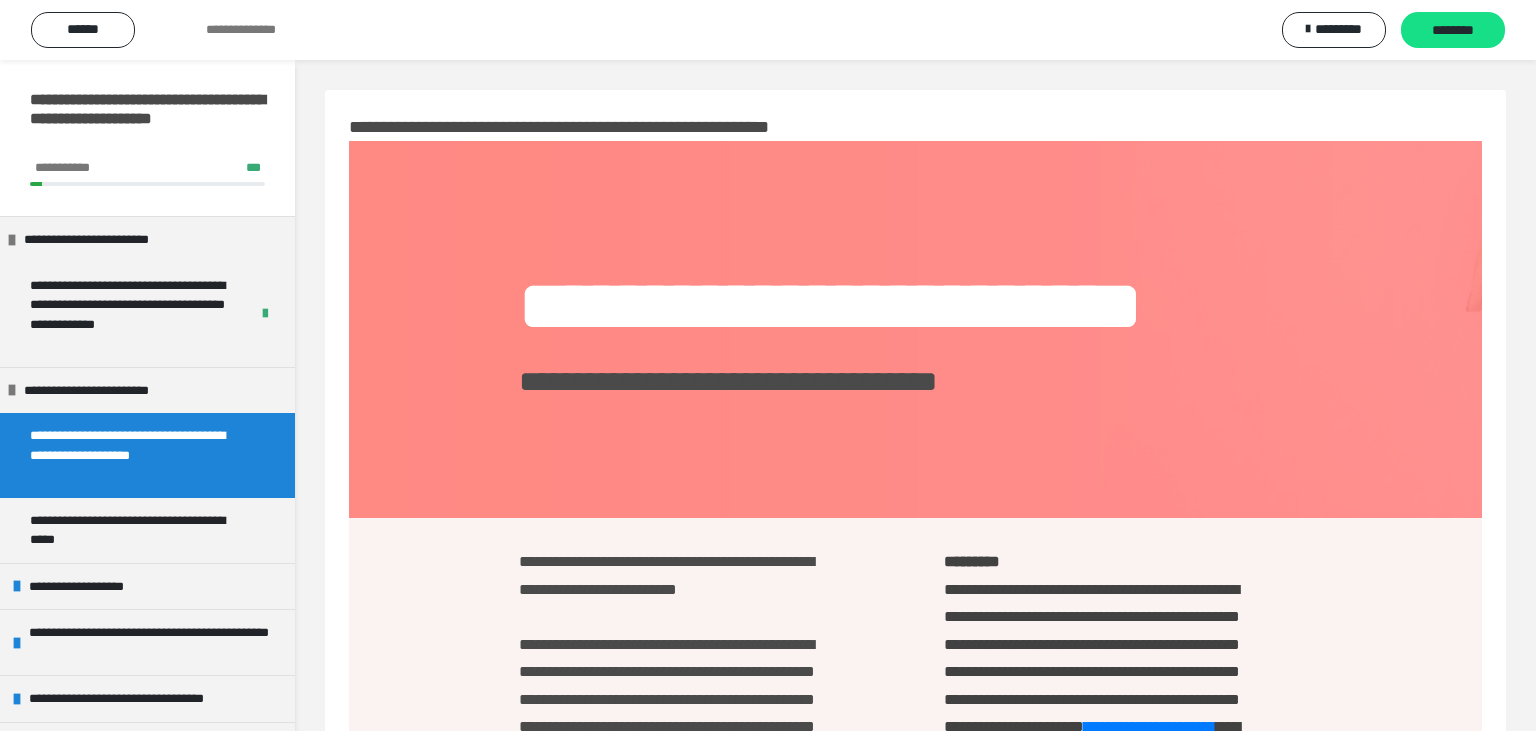 click on "********" at bounding box center [1453, 31] 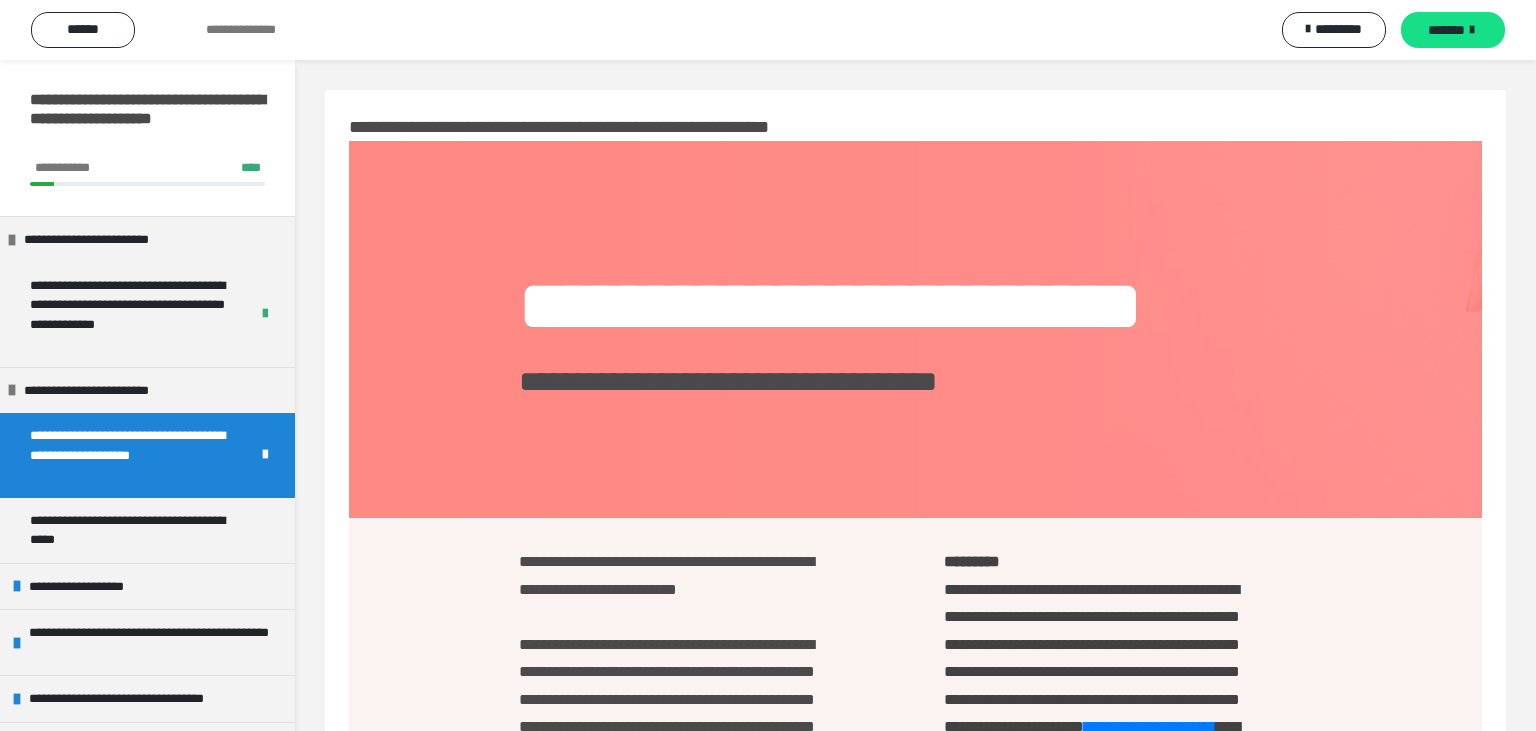 click on "*******" at bounding box center (1446, 30) 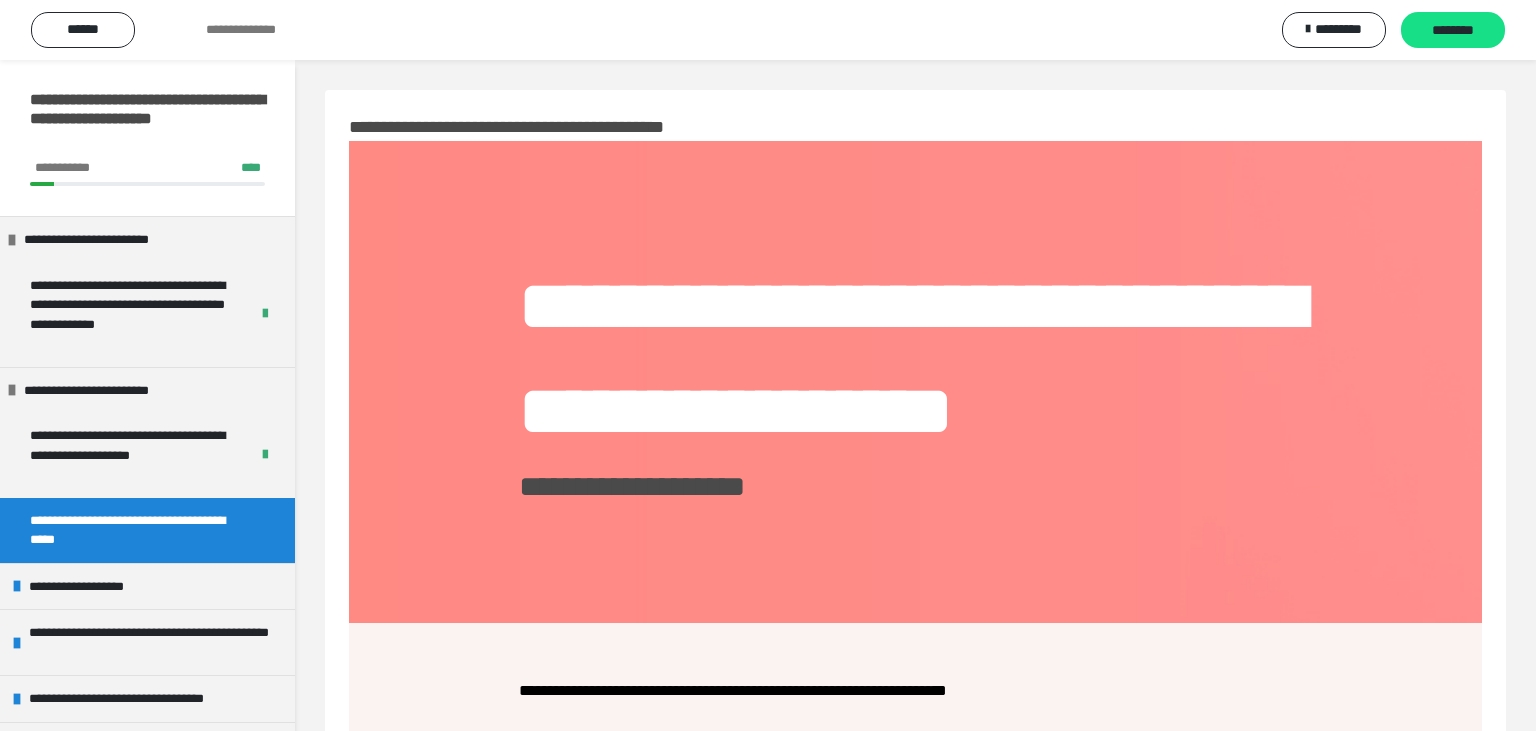 click on "********" at bounding box center (1453, 31) 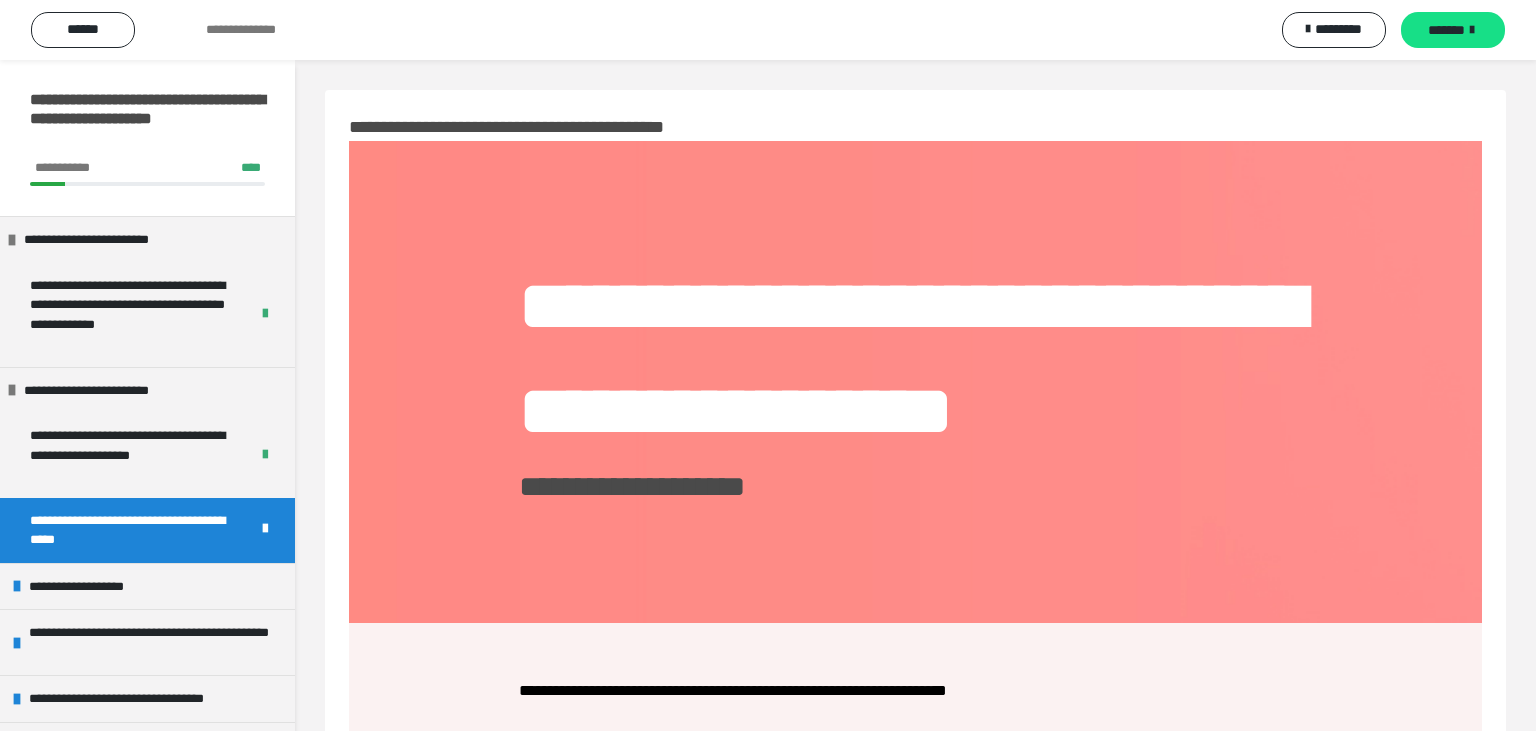 click on "*******" at bounding box center [1446, 30] 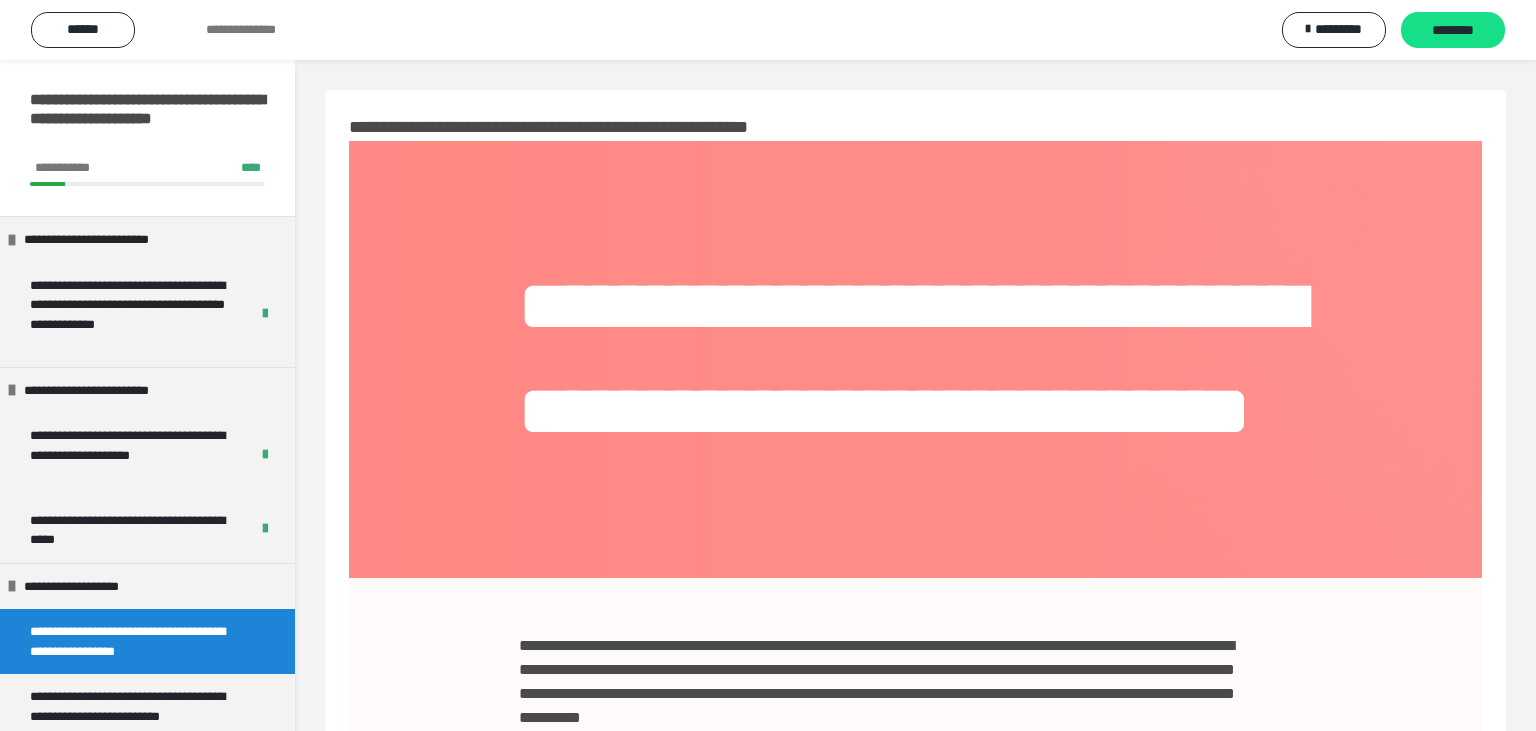 click on "********" at bounding box center [1453, 31] 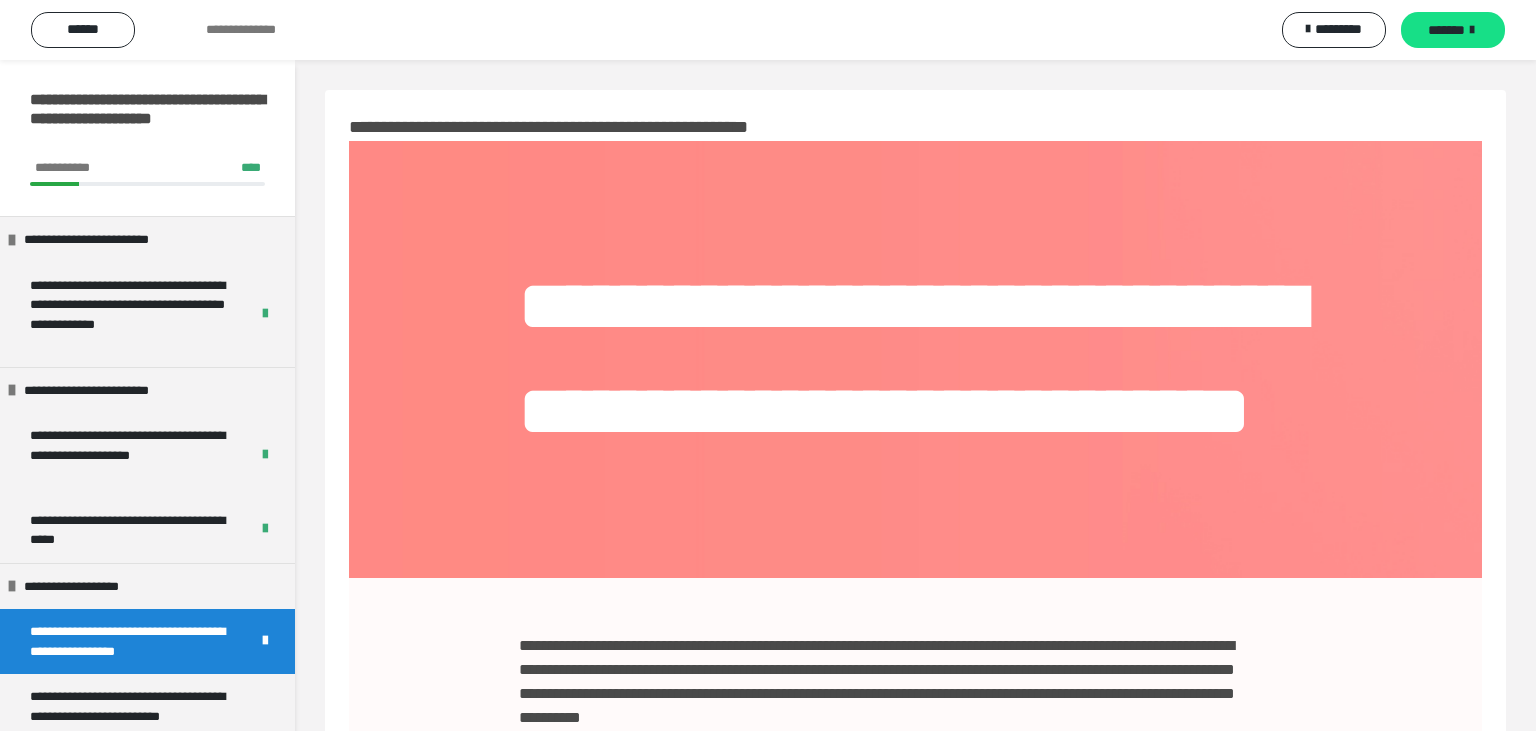 click on "*******" at bounding box center [1446, 30] 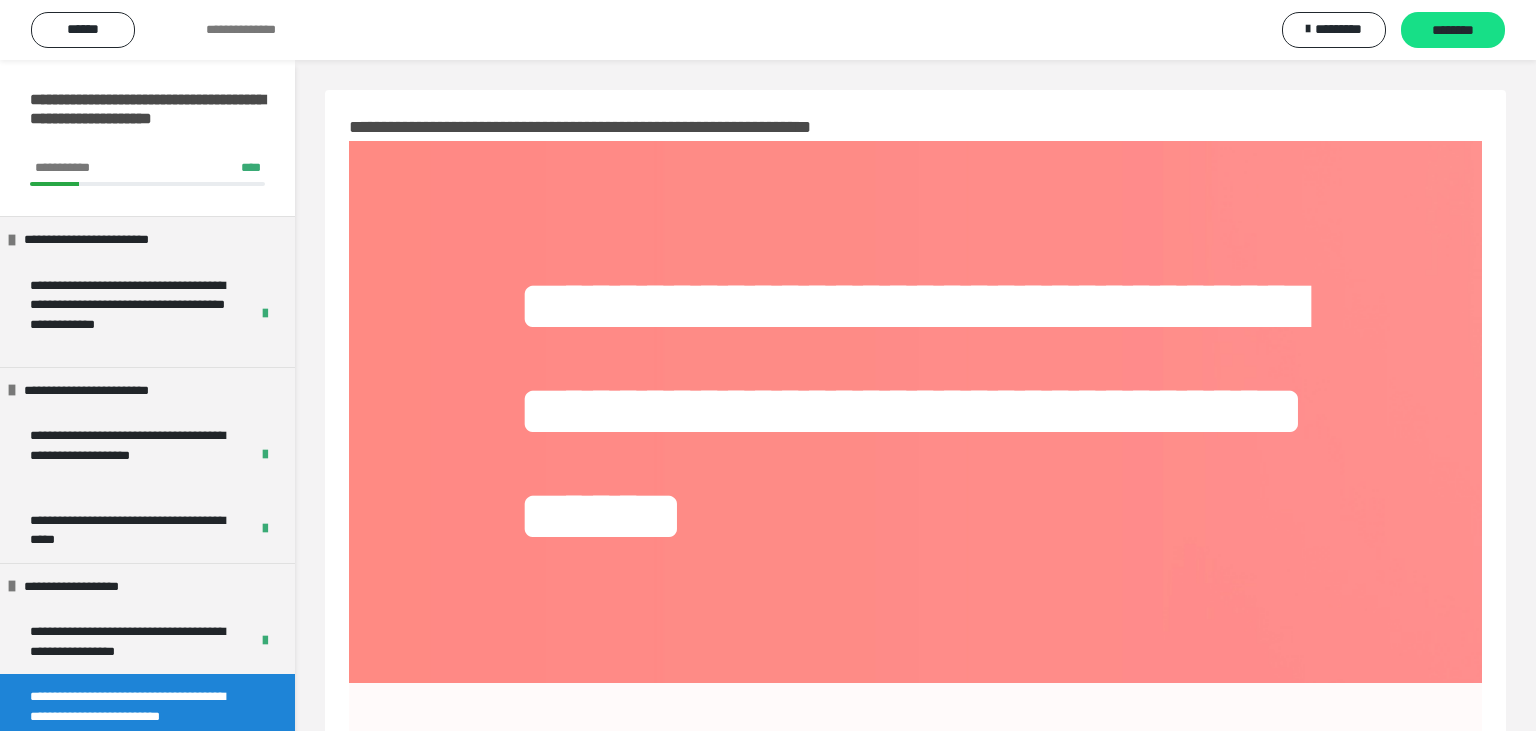 click on "********" at bounding box center [1453, 31] 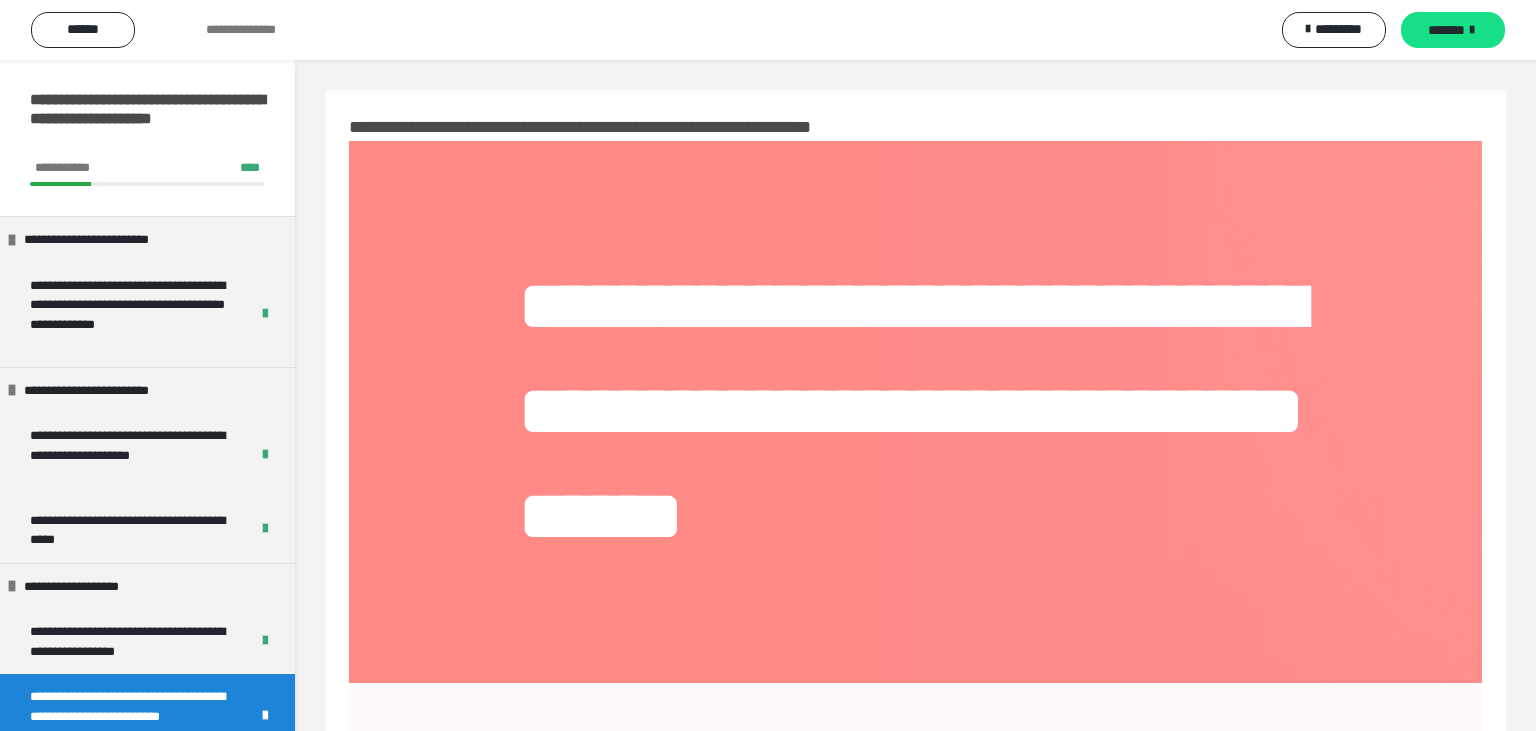 click on "*******" at bounding box center (1446, 30) 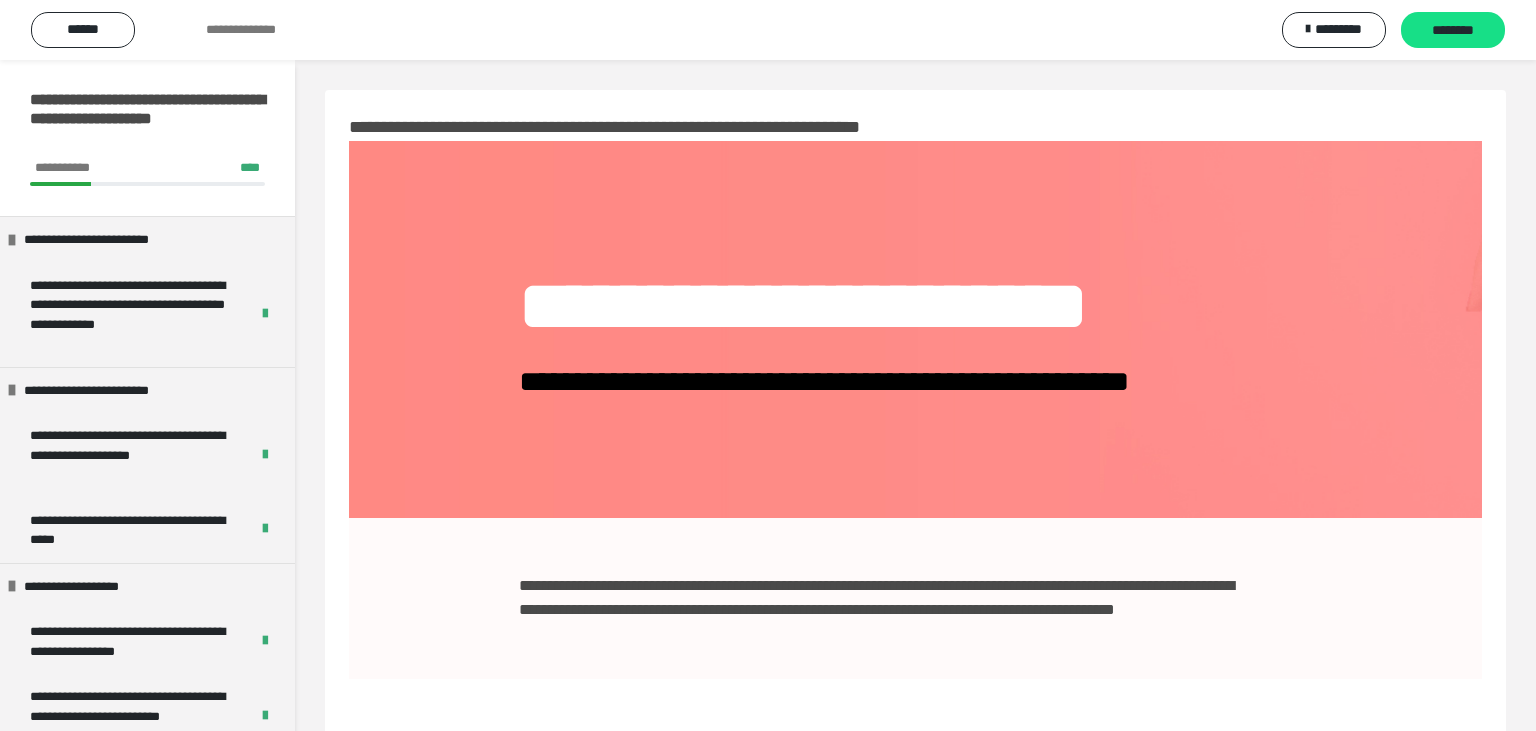 click on "********" at bounding box center (1453, 31) 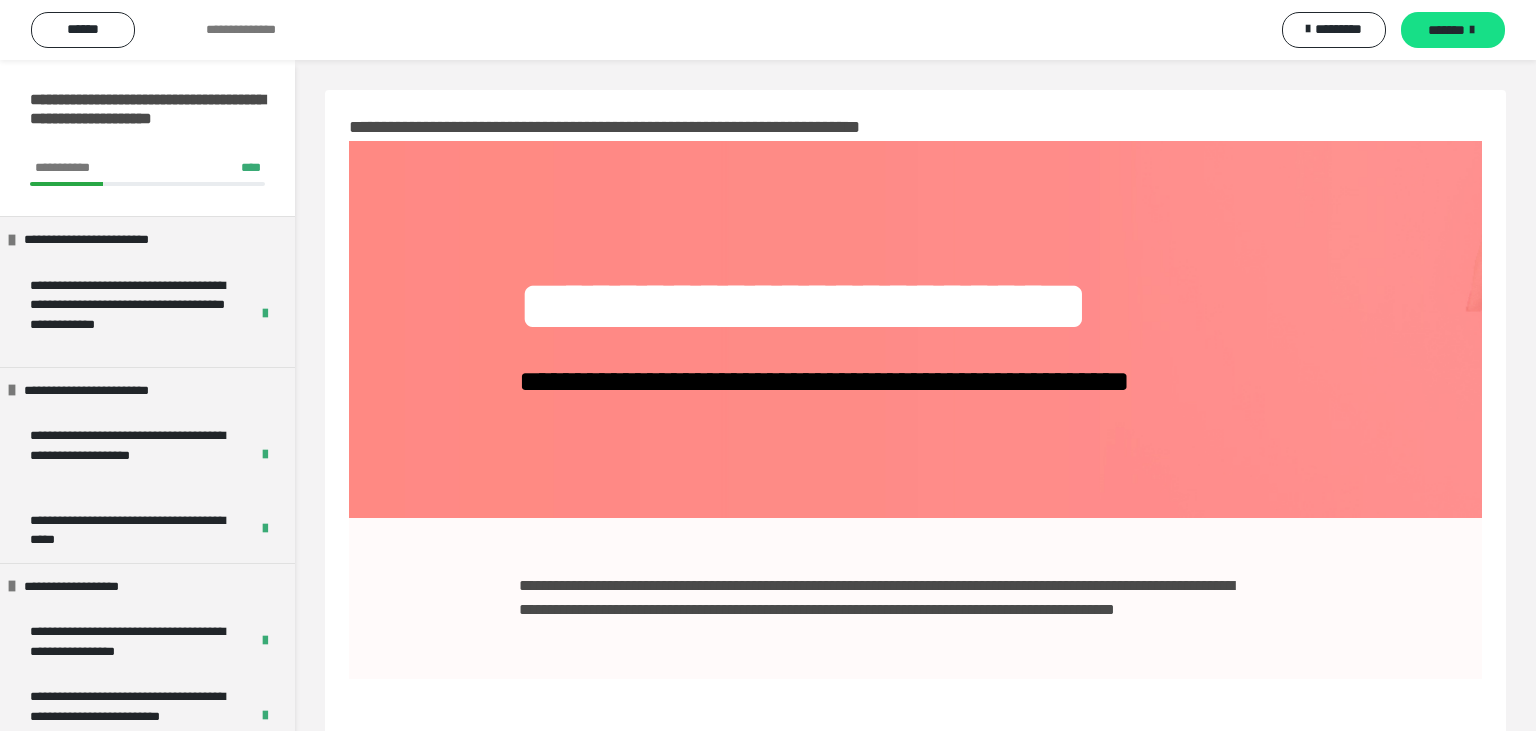 click on "*******" at bounding box center [1446, 30] 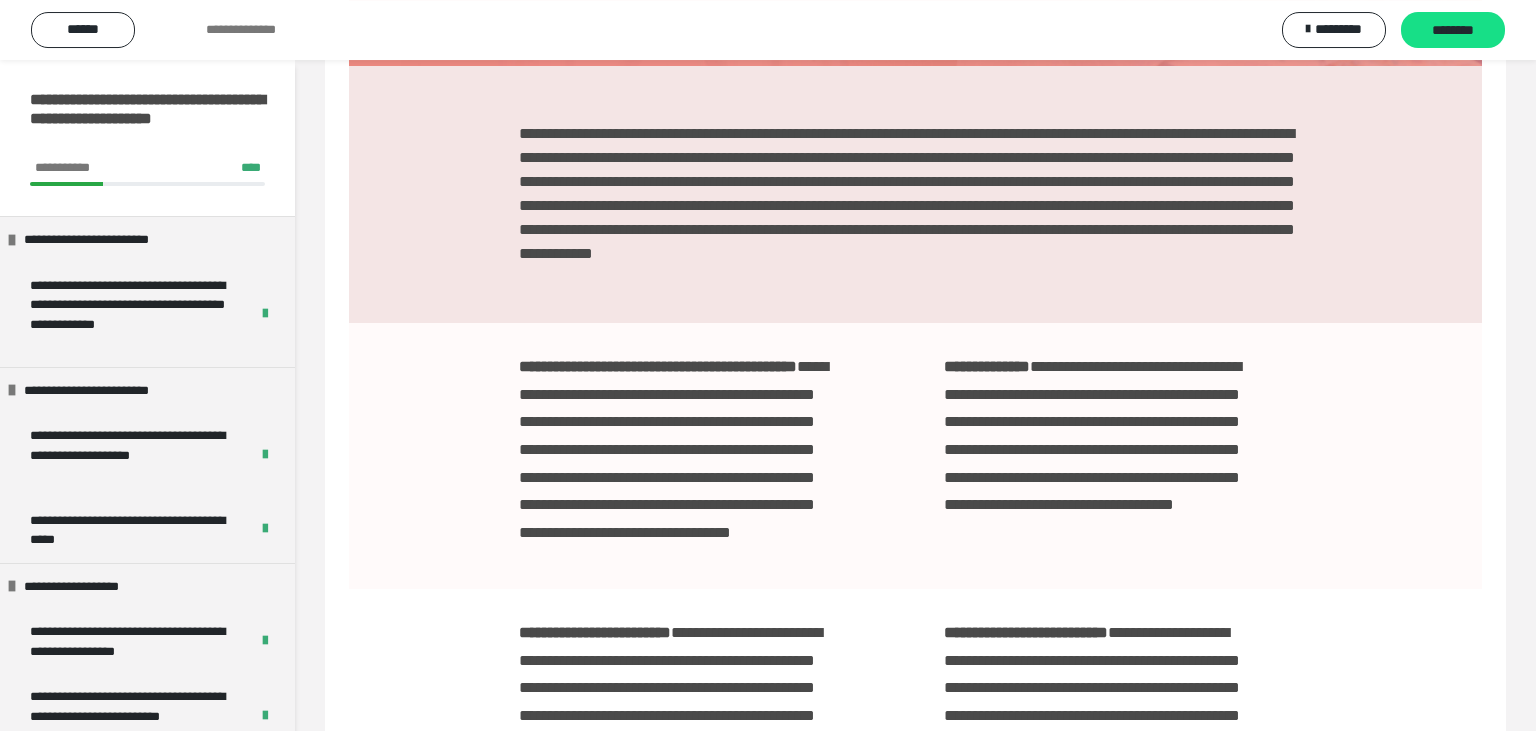 scroll, scrollTop: 563, scrollLeft: 0, axis: vertical 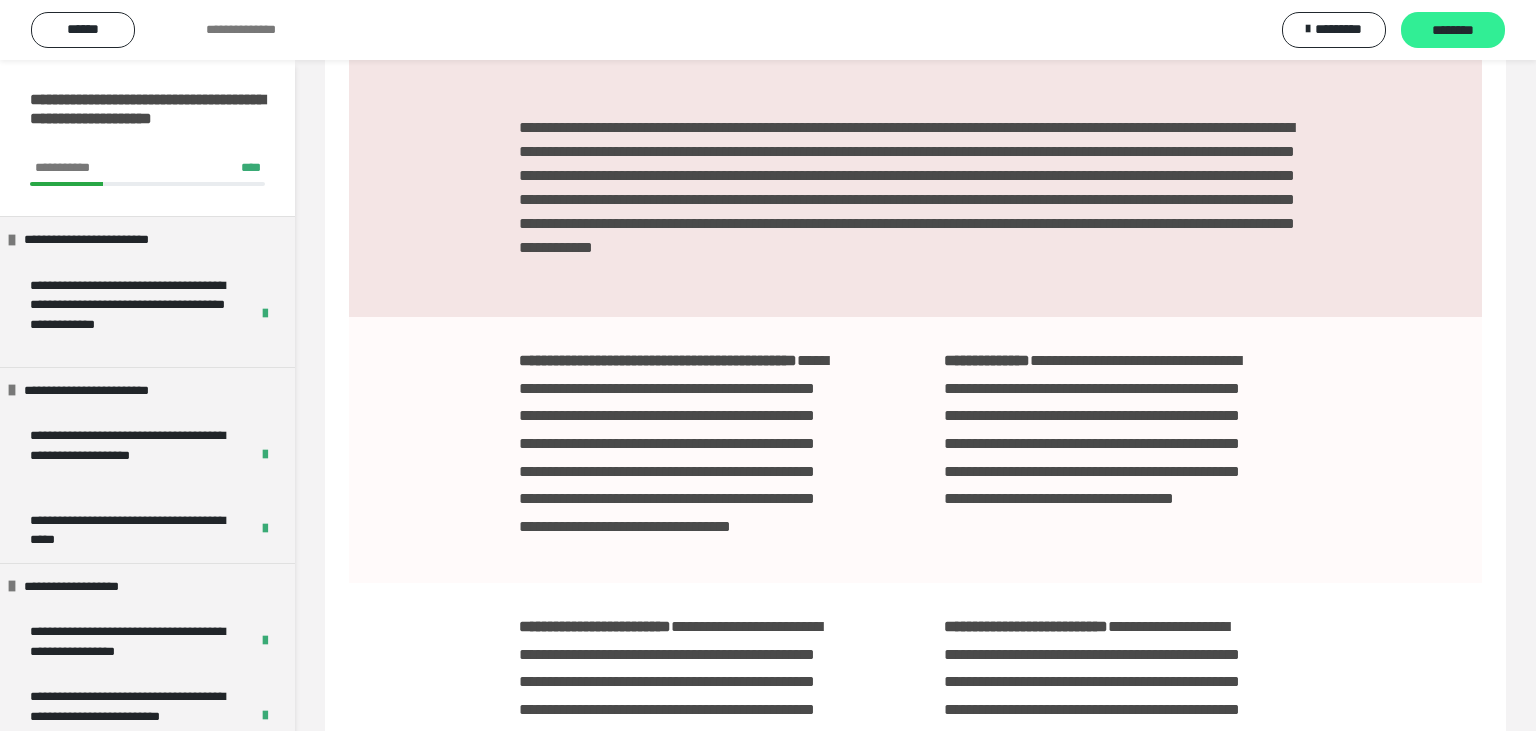 click on "********" at bounding box center [1453, 31] 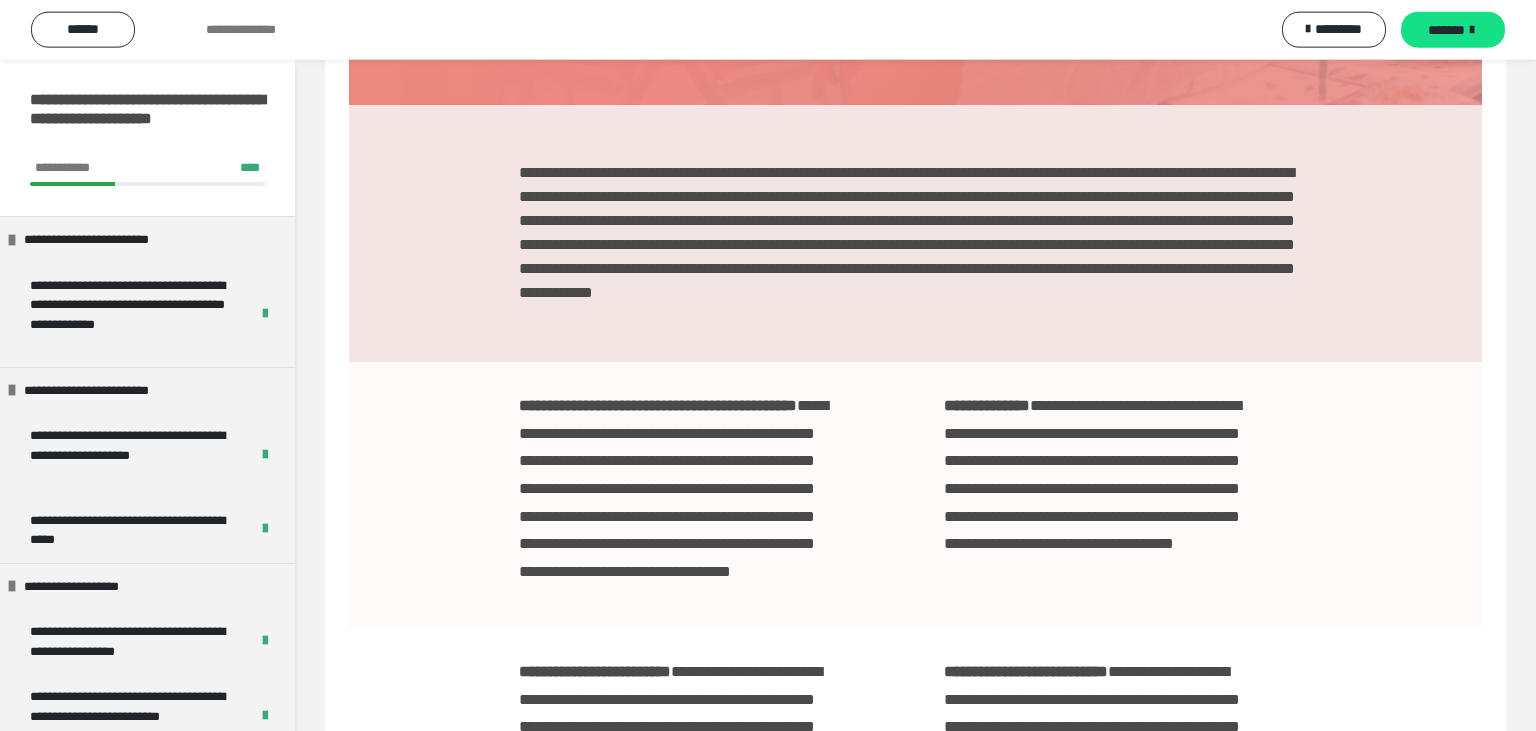 scroll, scrollTop: 510, scrollLeft: 0, axis: vertical 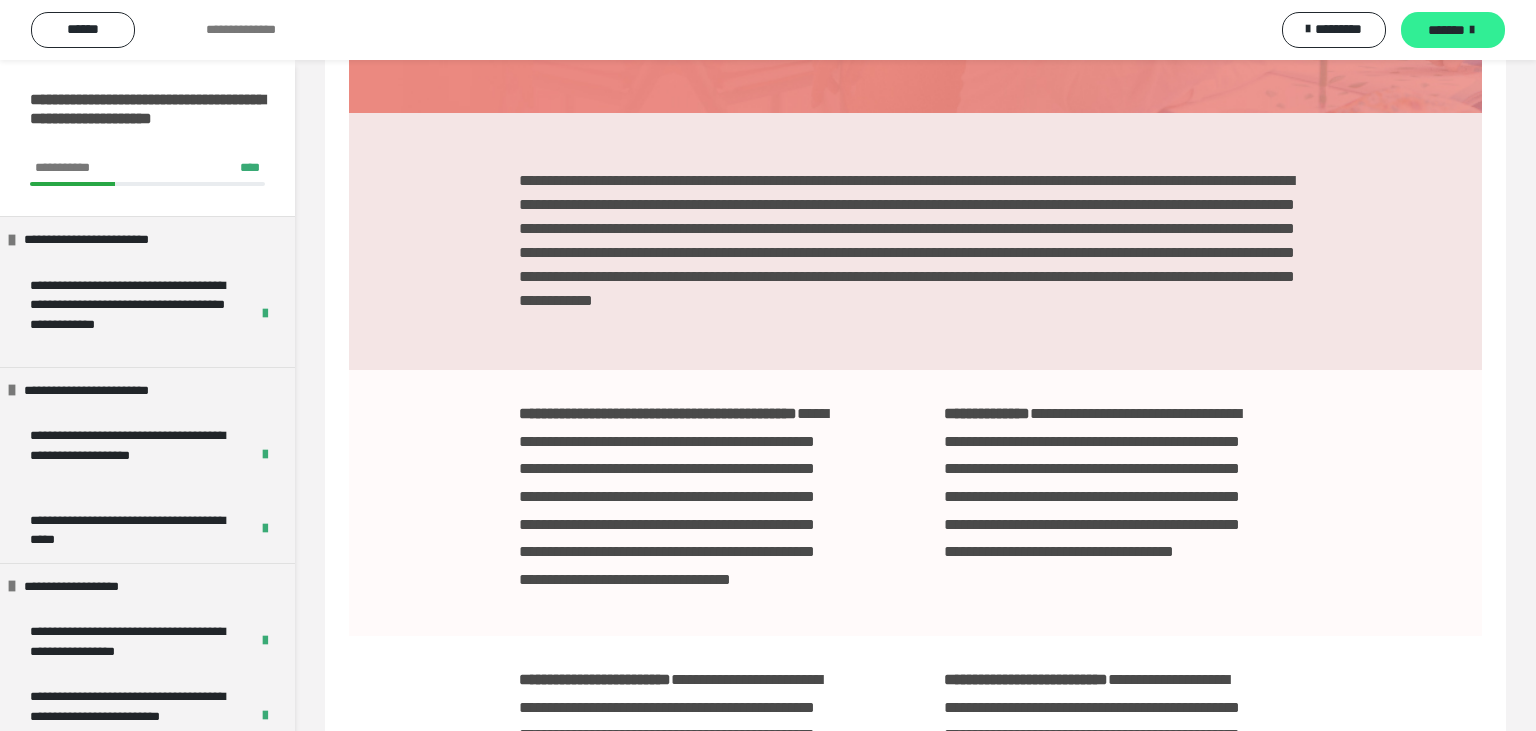 click on "*******" at bounding box center [1453, 30] 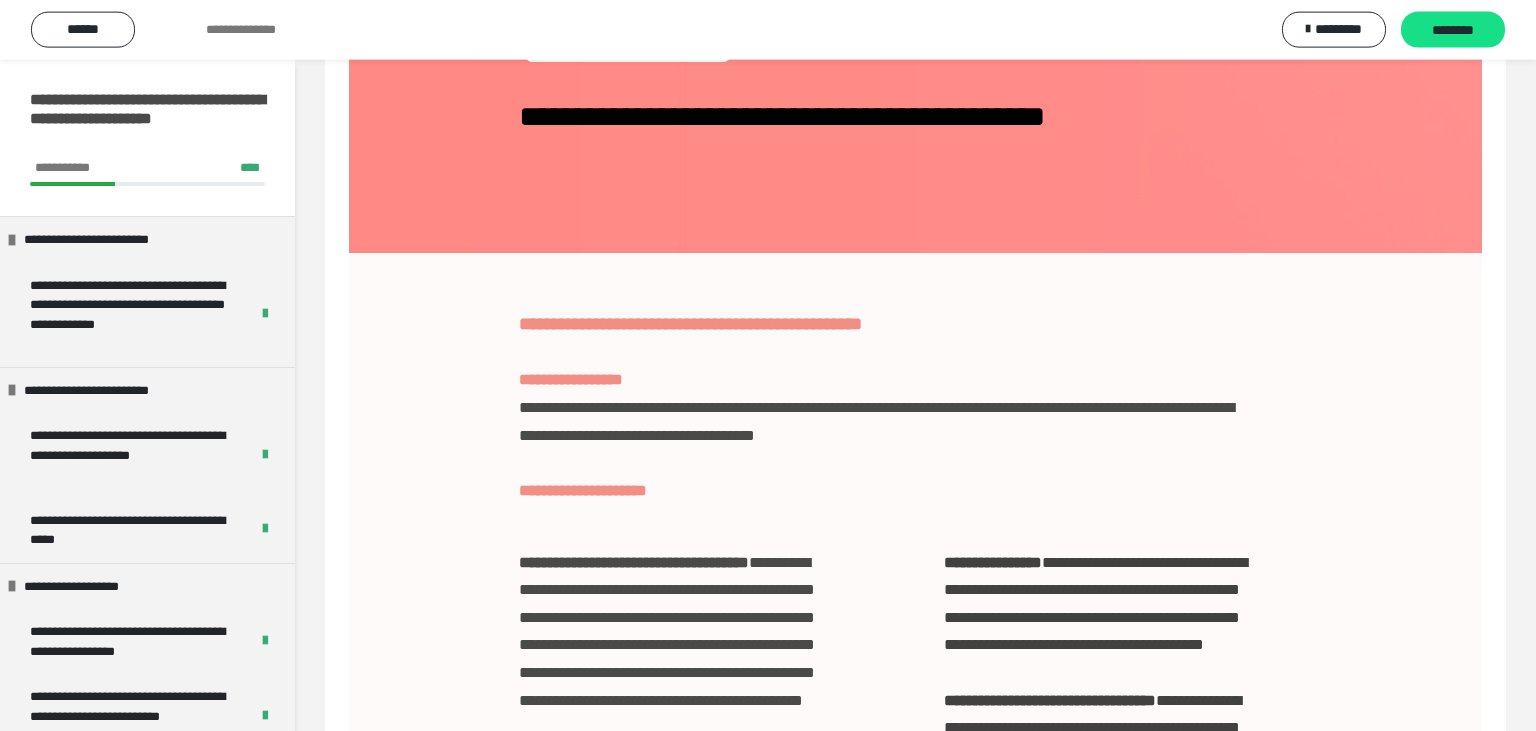 scroll, scrollTop: 352, scrollLeft: 0, axis: vertical 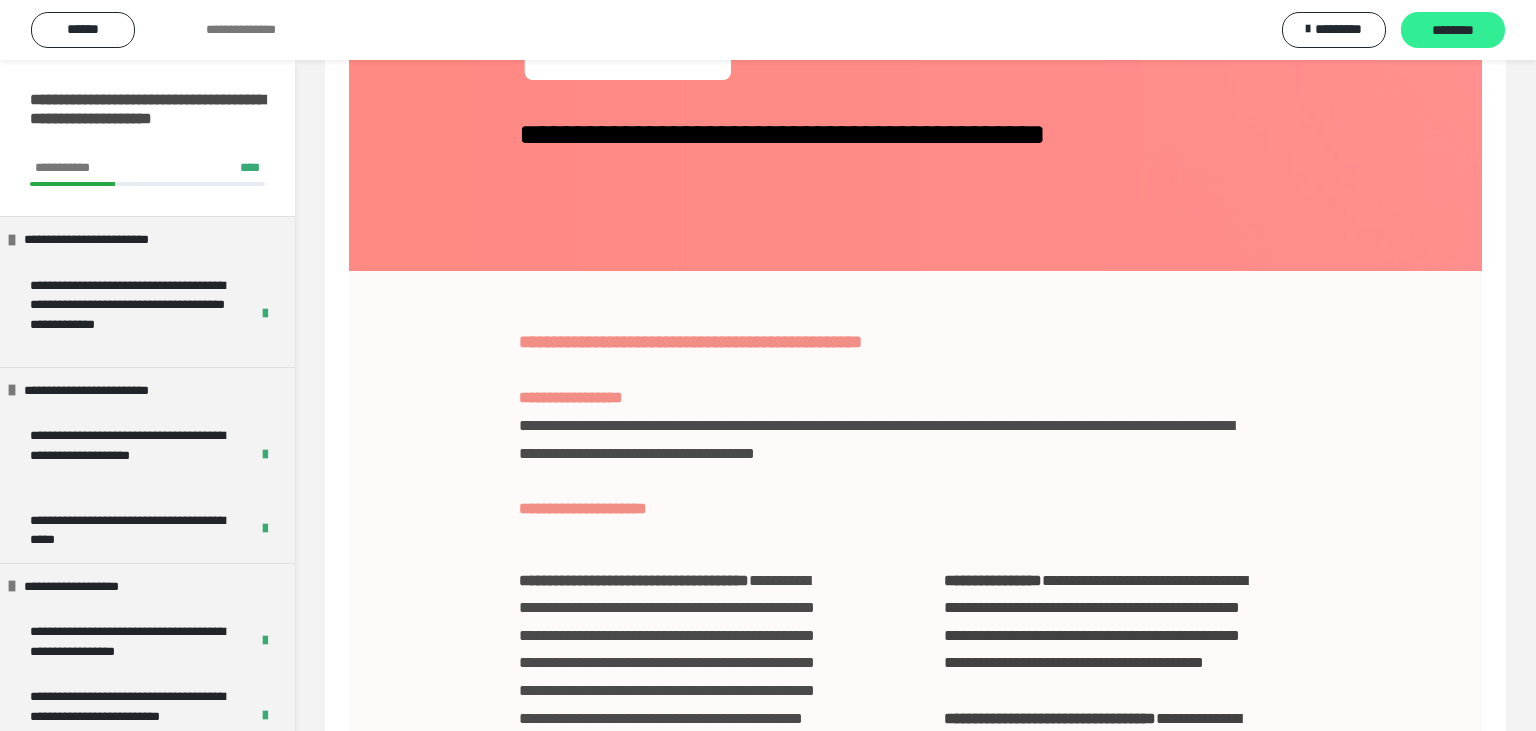 click on "********" at bounding box center (1453, 31) 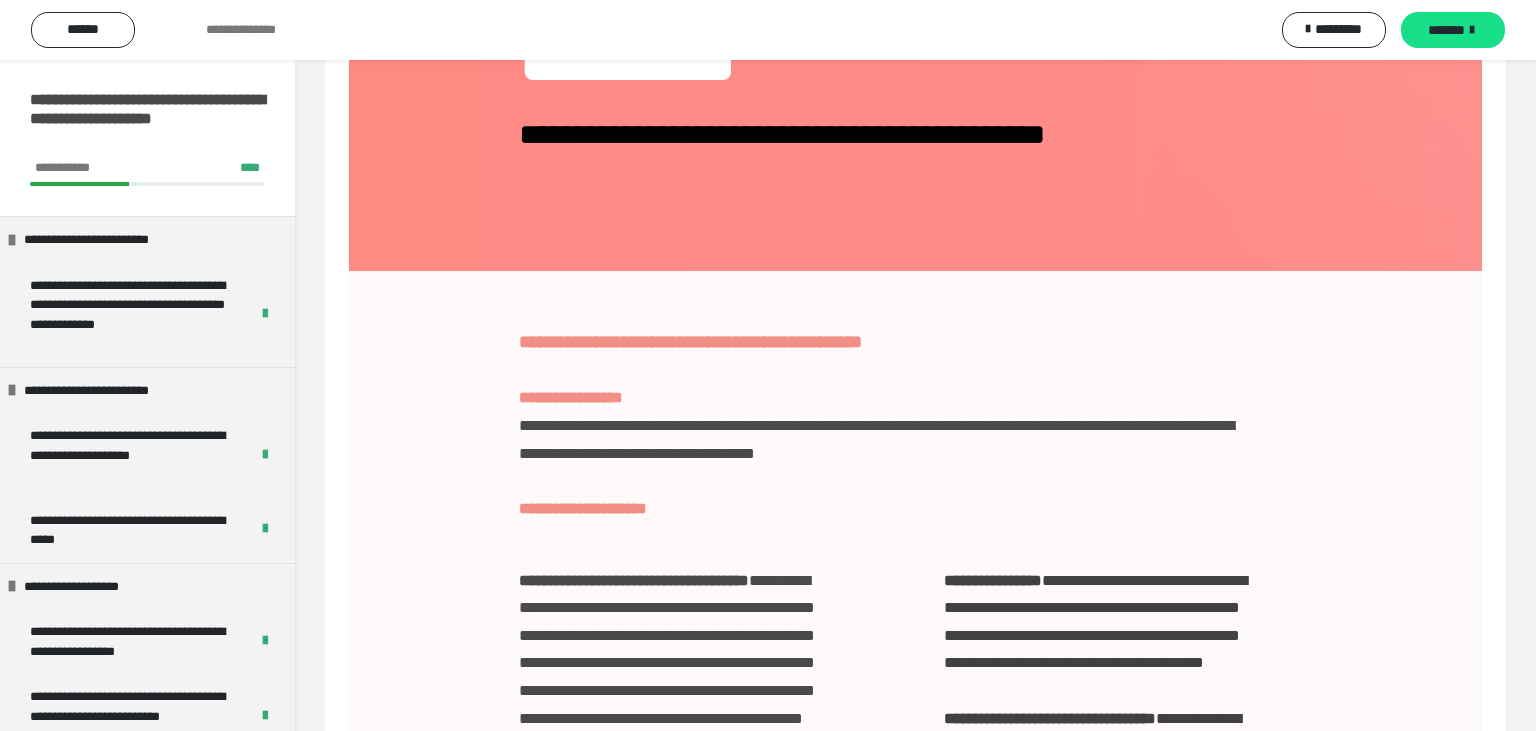 click on "*******" at bounding box center [1446, 30] 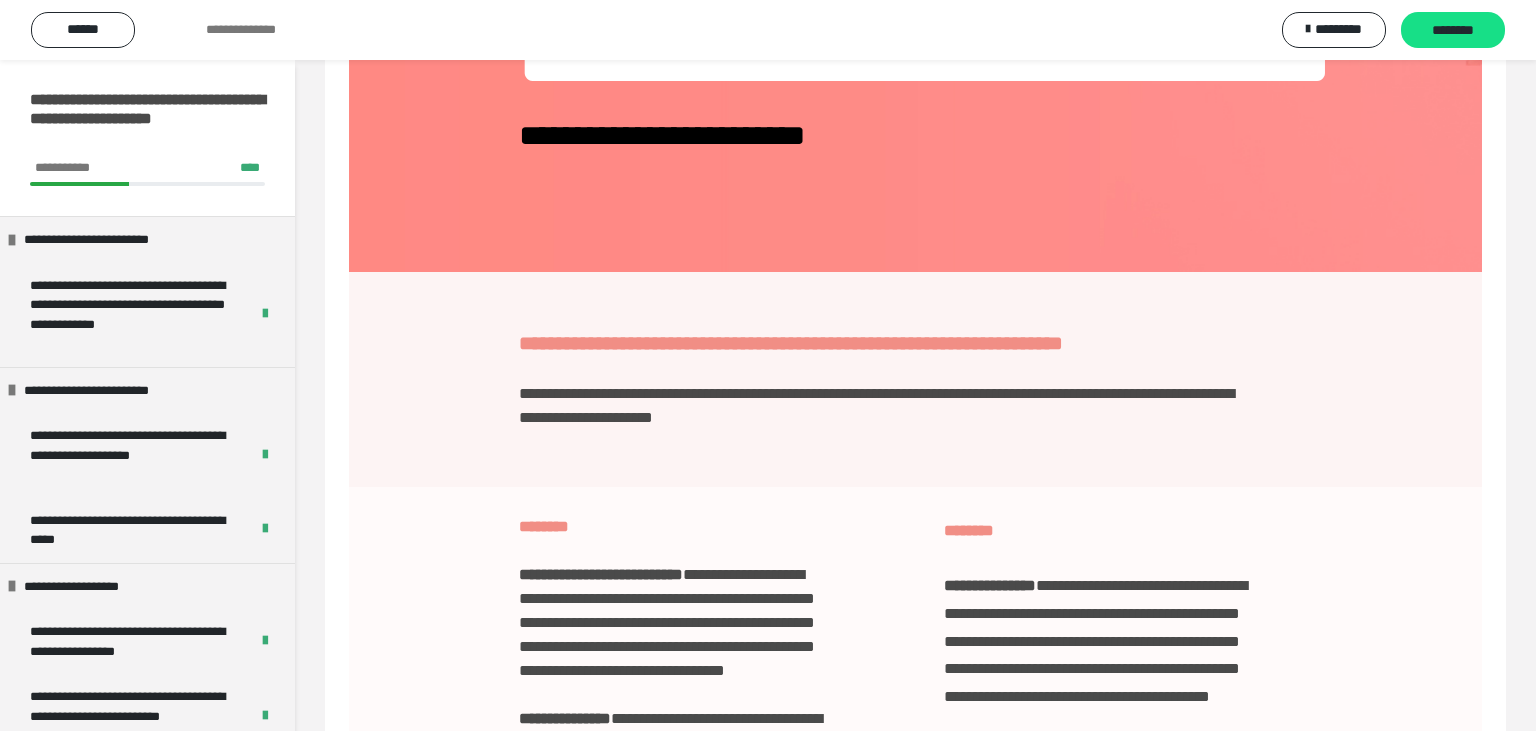 scroll, scrollTop: 193, scrollLeft: 0, axis: vertical 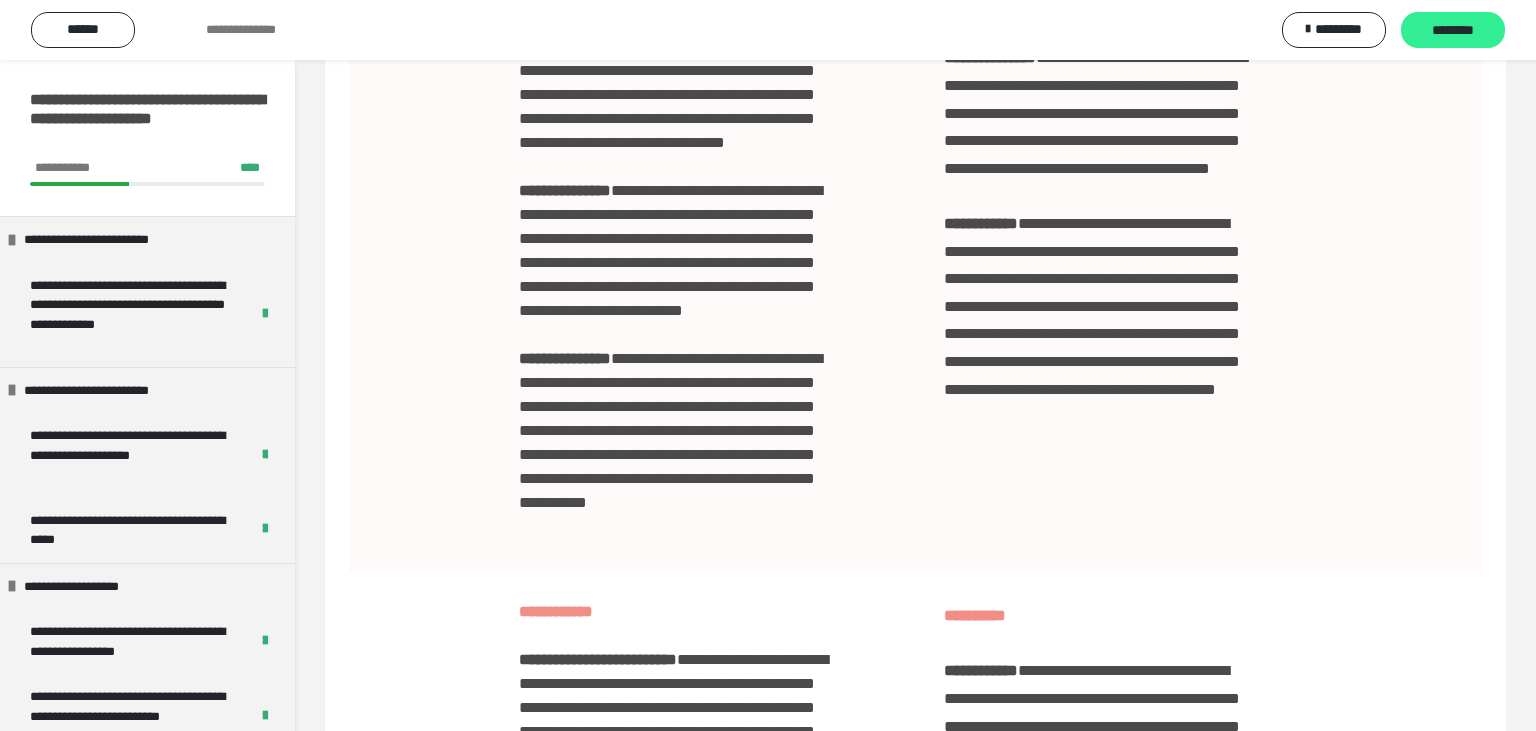 click on "********" at bounding box center (1453, 31) 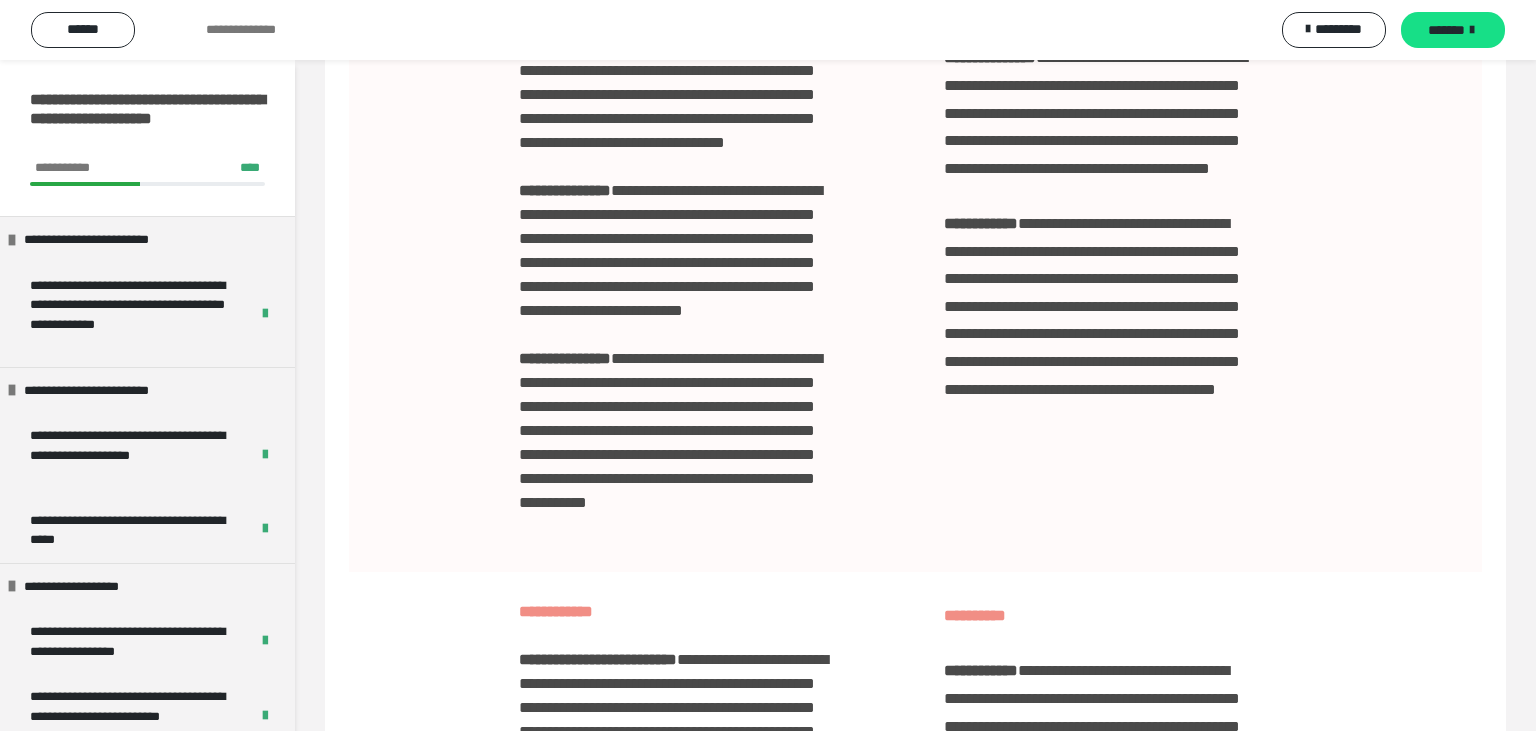 click on "*******" at bounding box center [1446, 30] 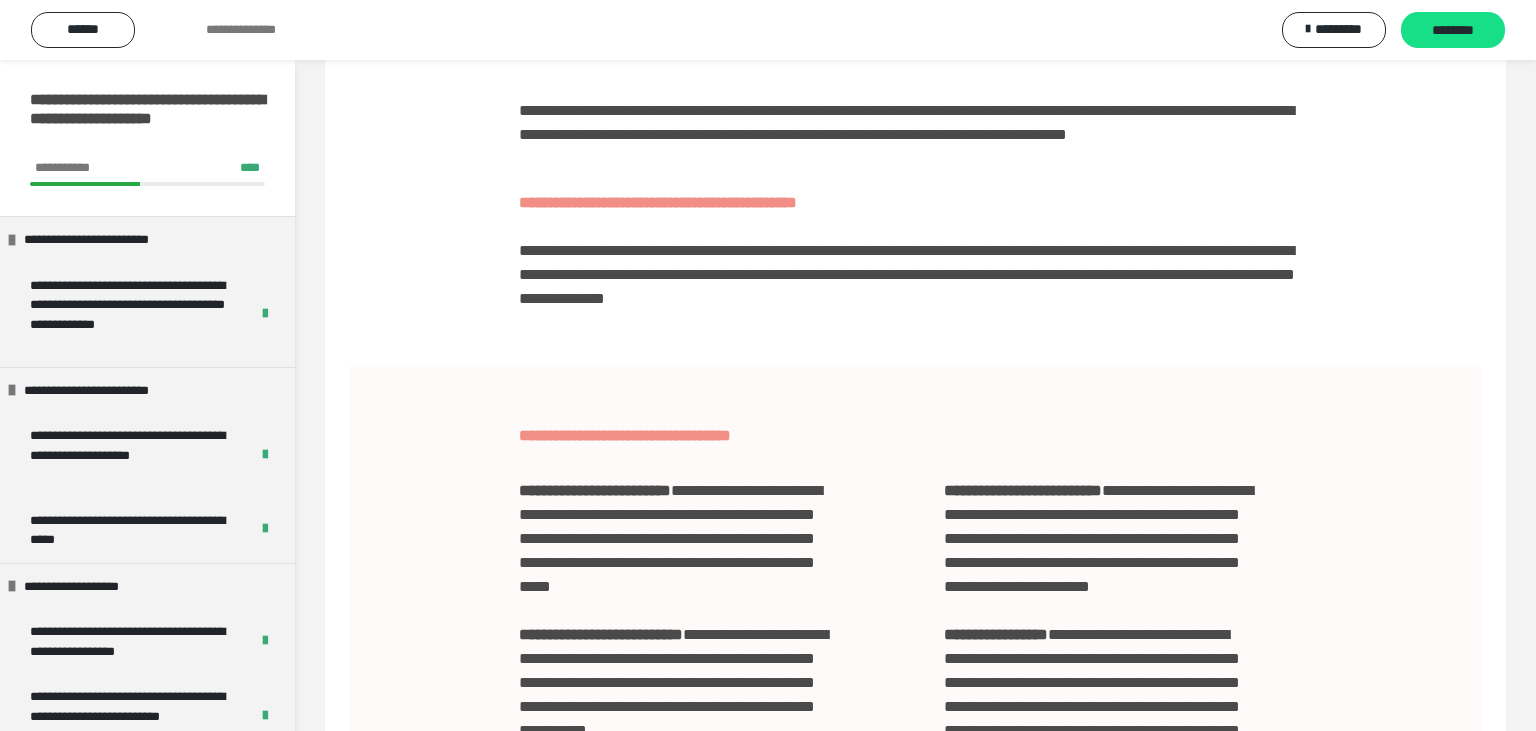 scroll, scrollTop: 633, scrollLeft: 0, axis: vertical 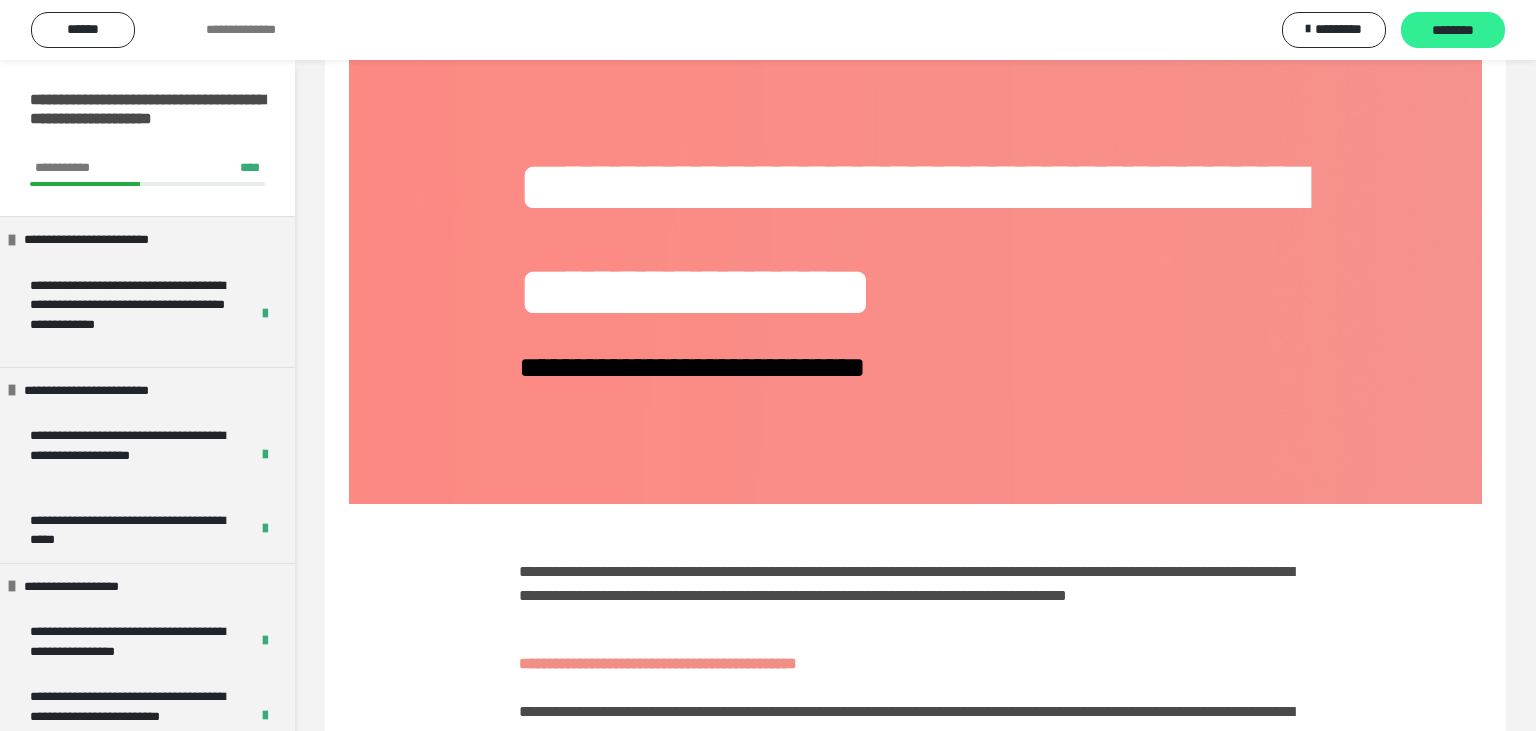 click on "********" at bounding box center (1453, 31) 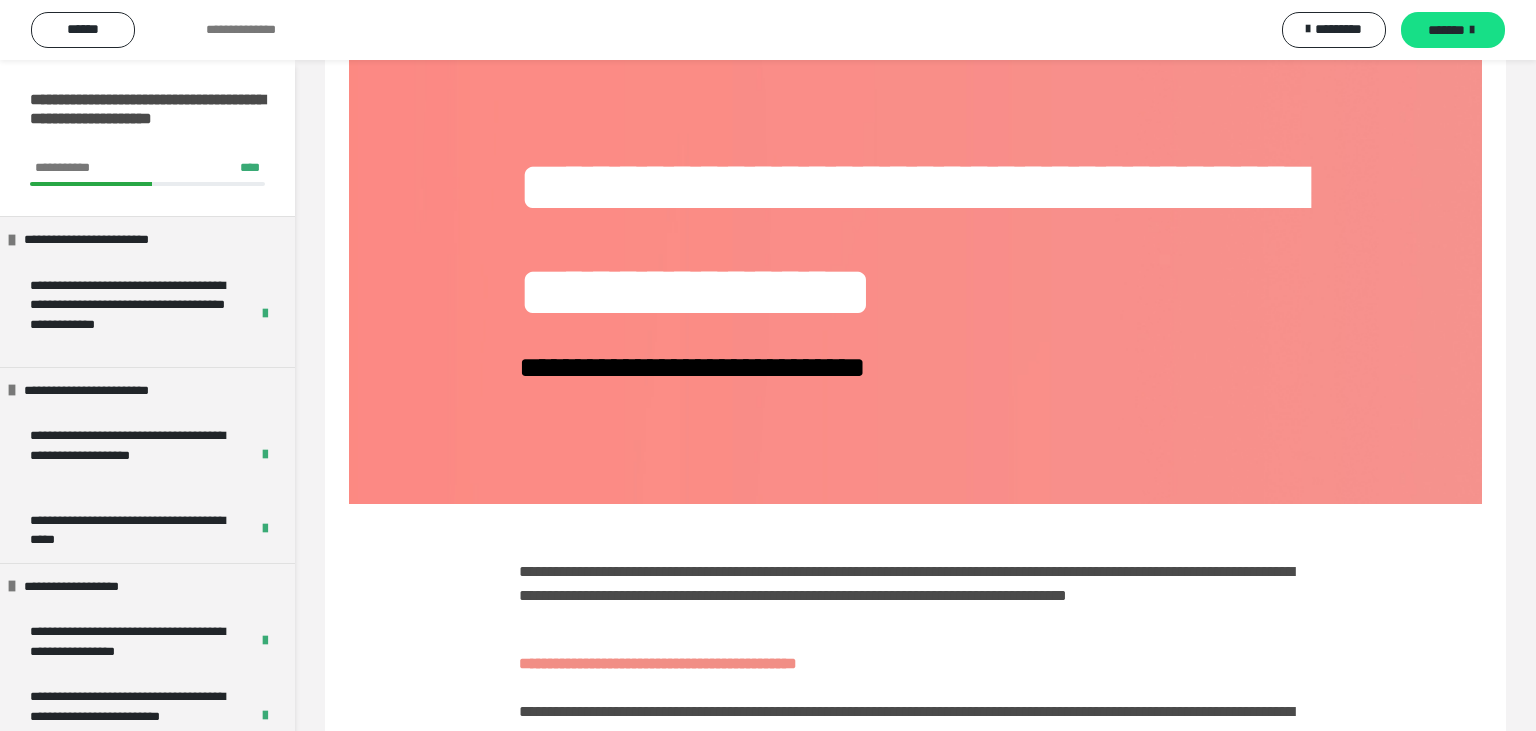 click on "*******" at bounding box center (1446, 30) 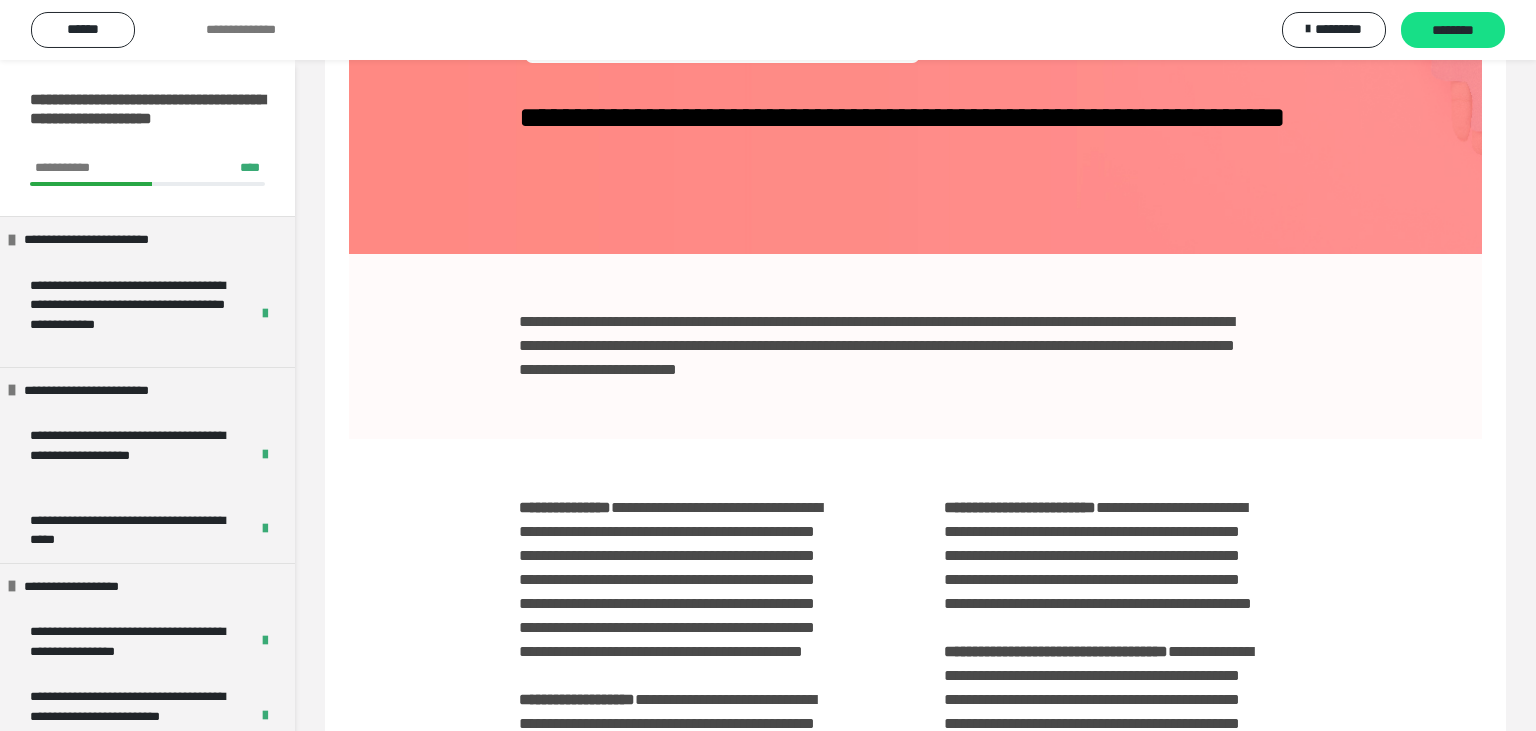 scroll, scrollTop: 277, scrollLeft: 0, axis: vertical 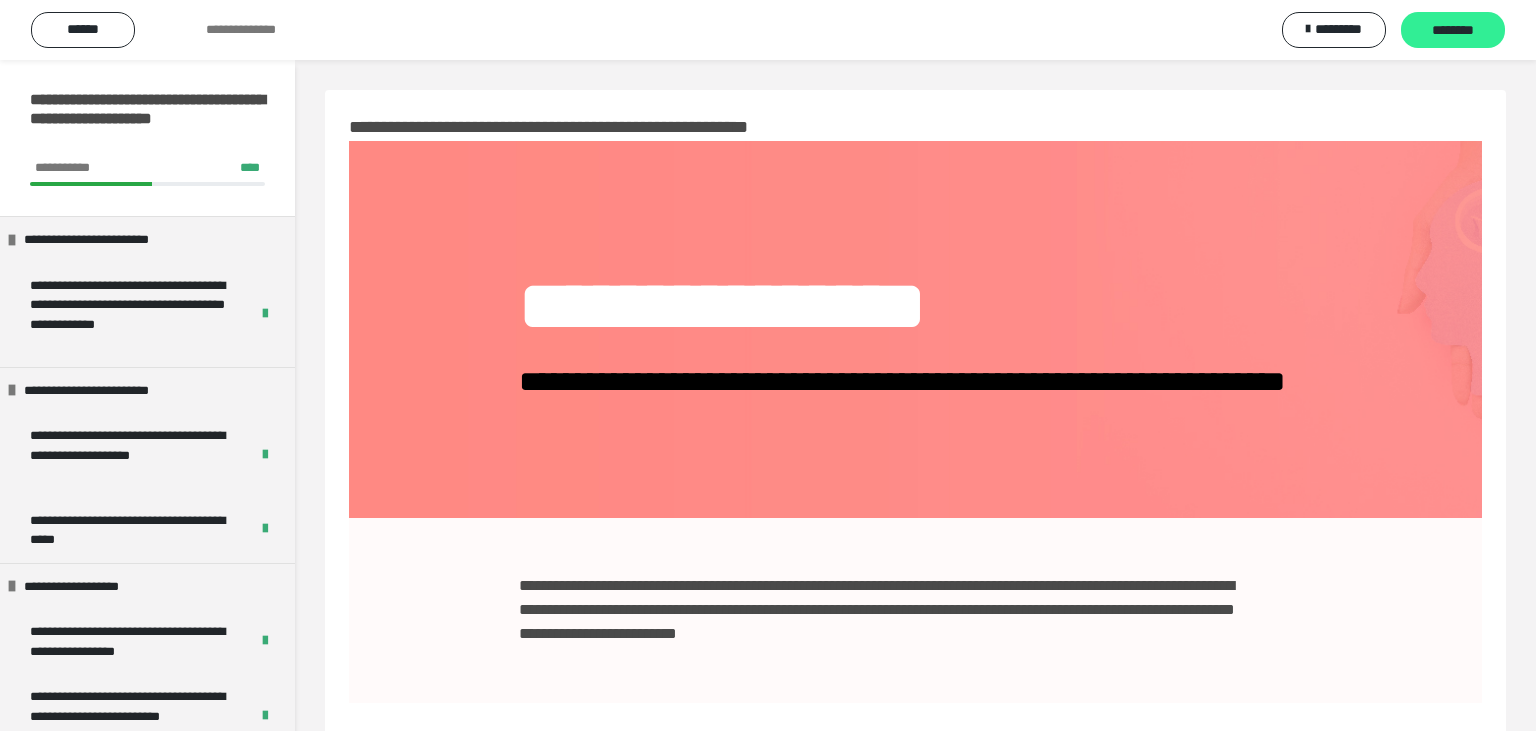 click on "********" at bounding box center (1453, 31) 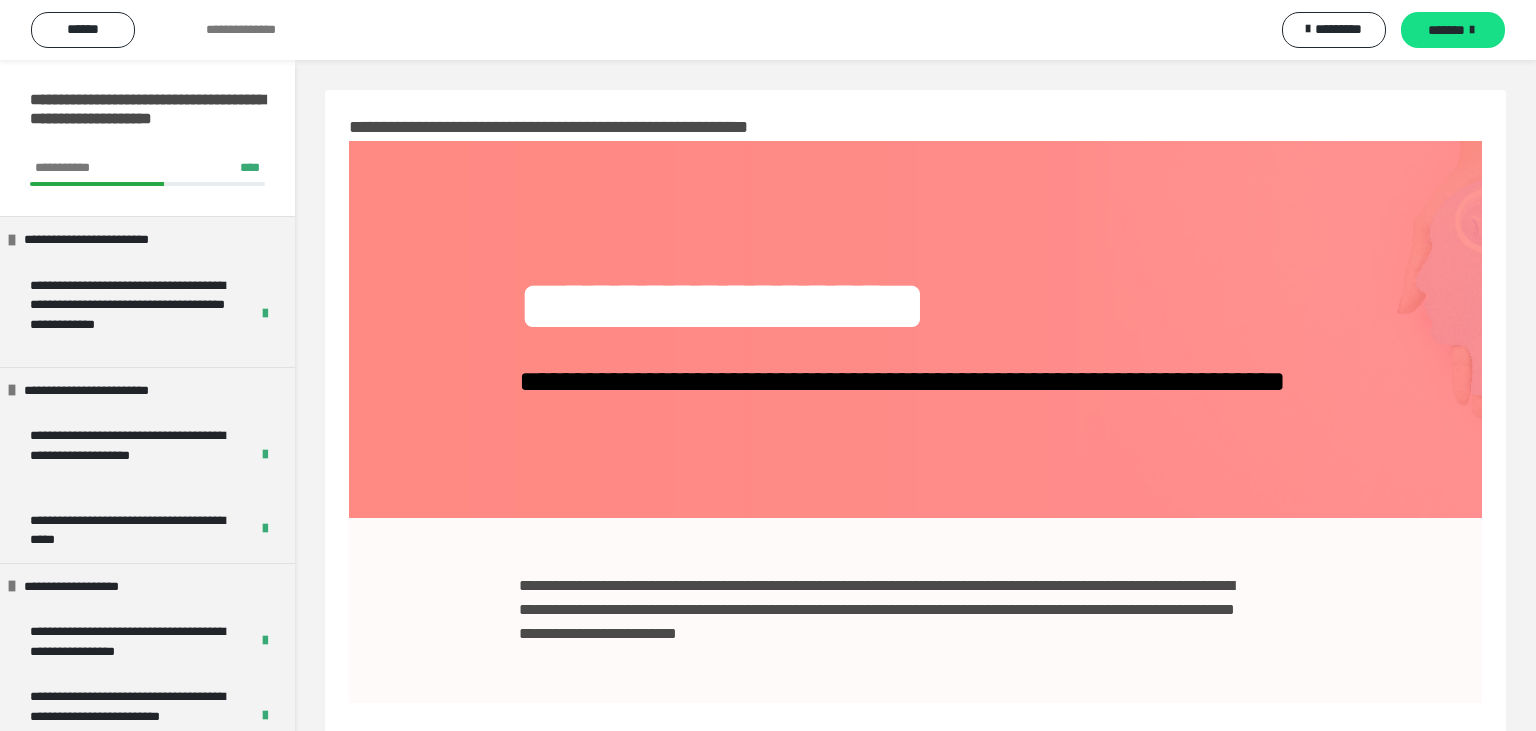 click on "*******" at bounding box center [1453, 30] 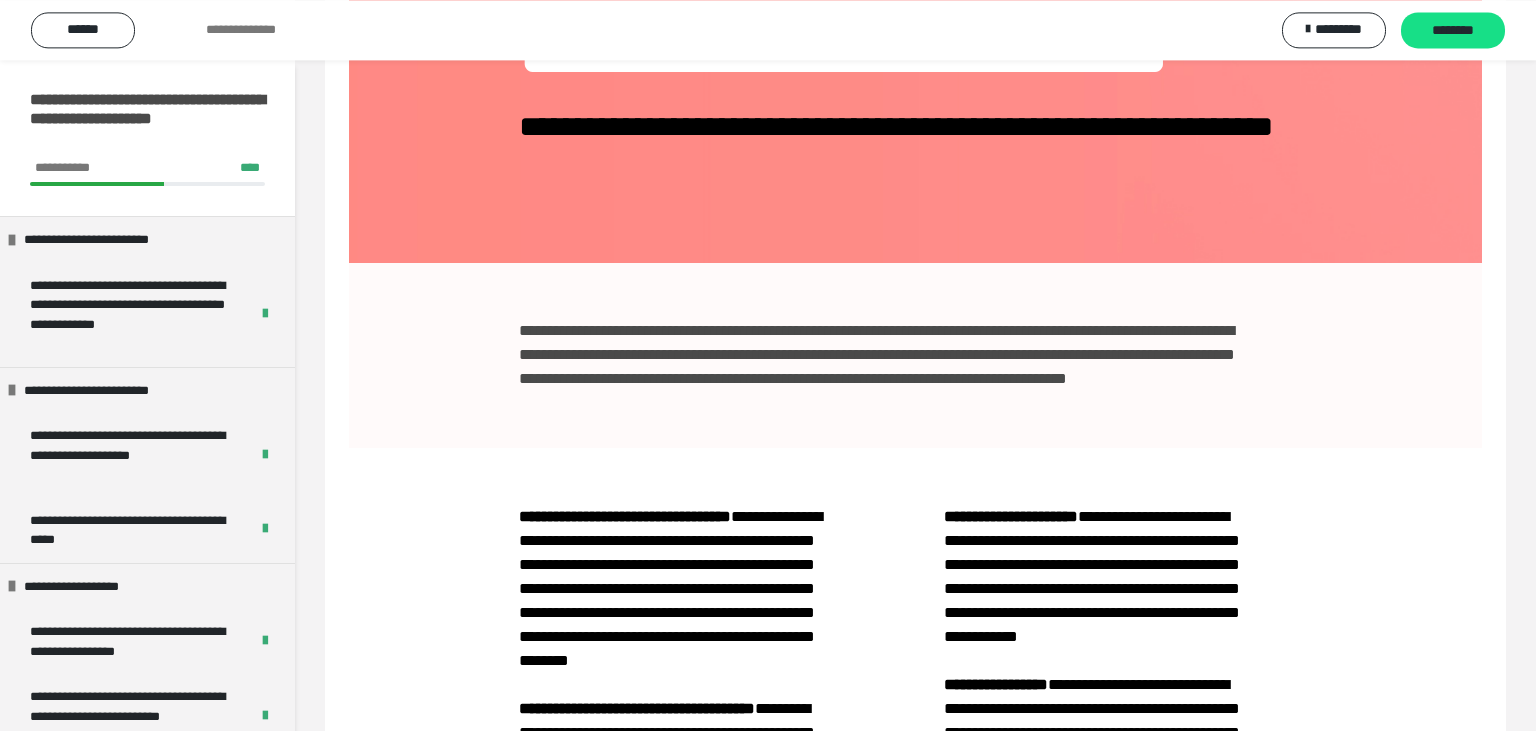 scroll, scrollTop: 0, scrollLeft: 0, axis: both 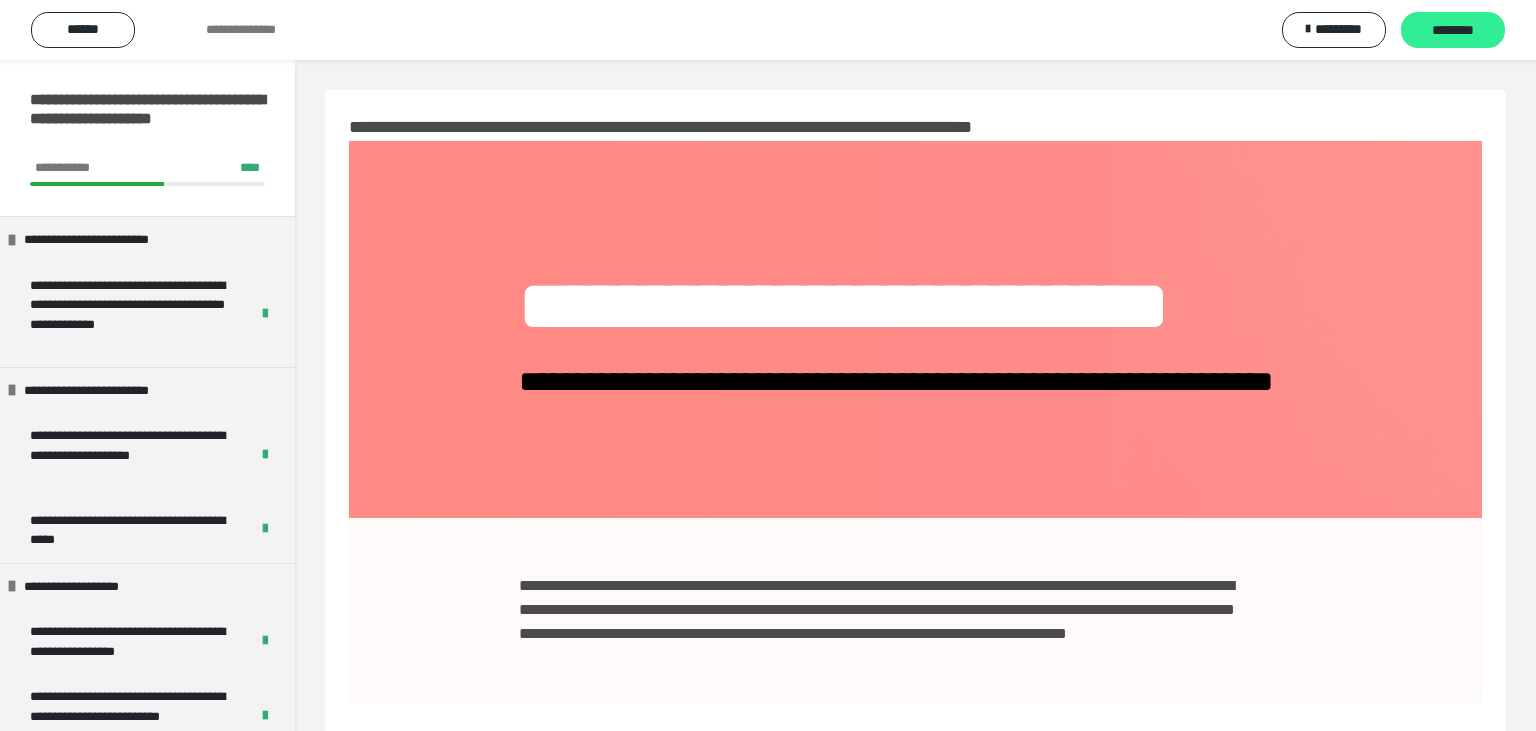 click on "********" at bounding box center [1453, 31] 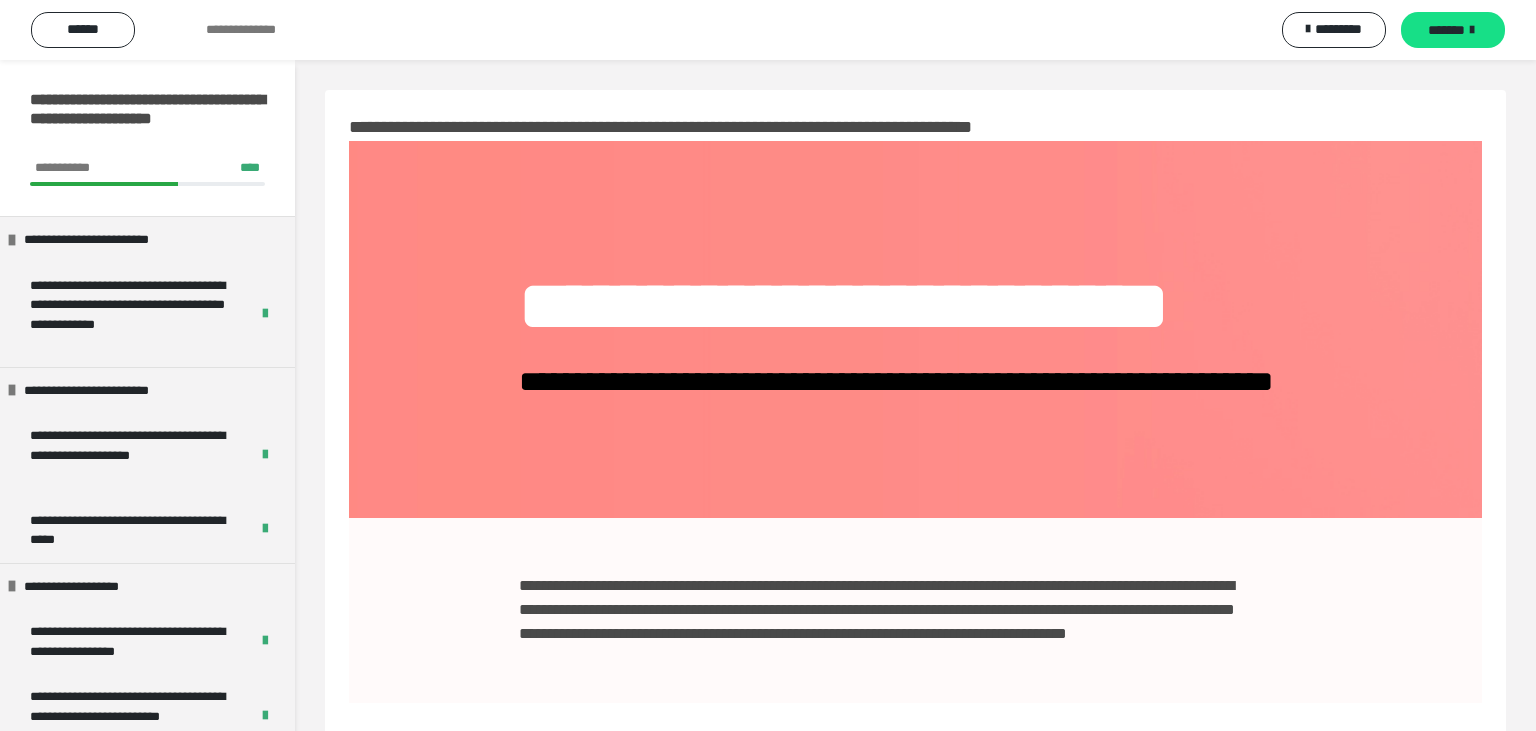 click on "*******" at bounding box center [1446, 30] 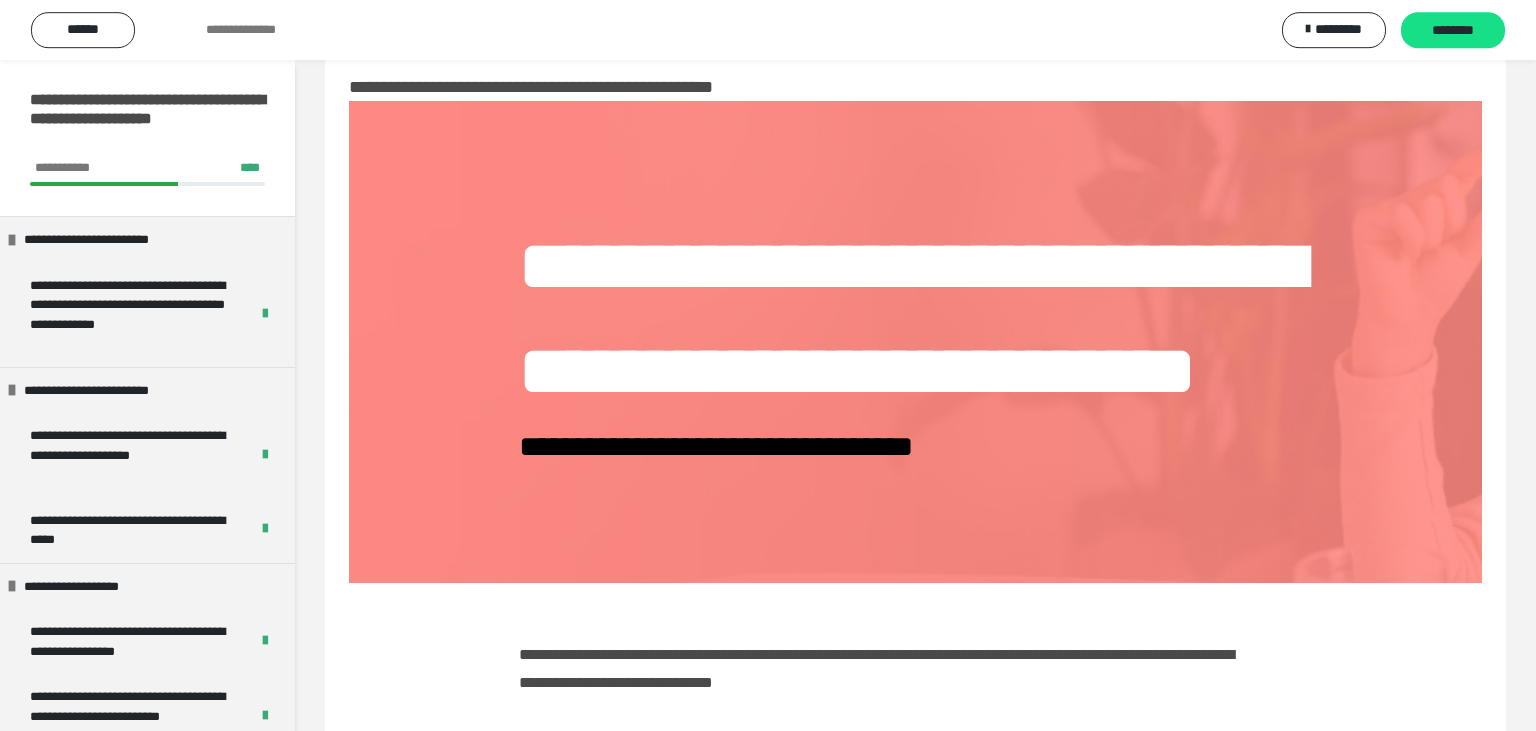 scroll, scrollTop: 0, scrollLeft: 0, axis: both 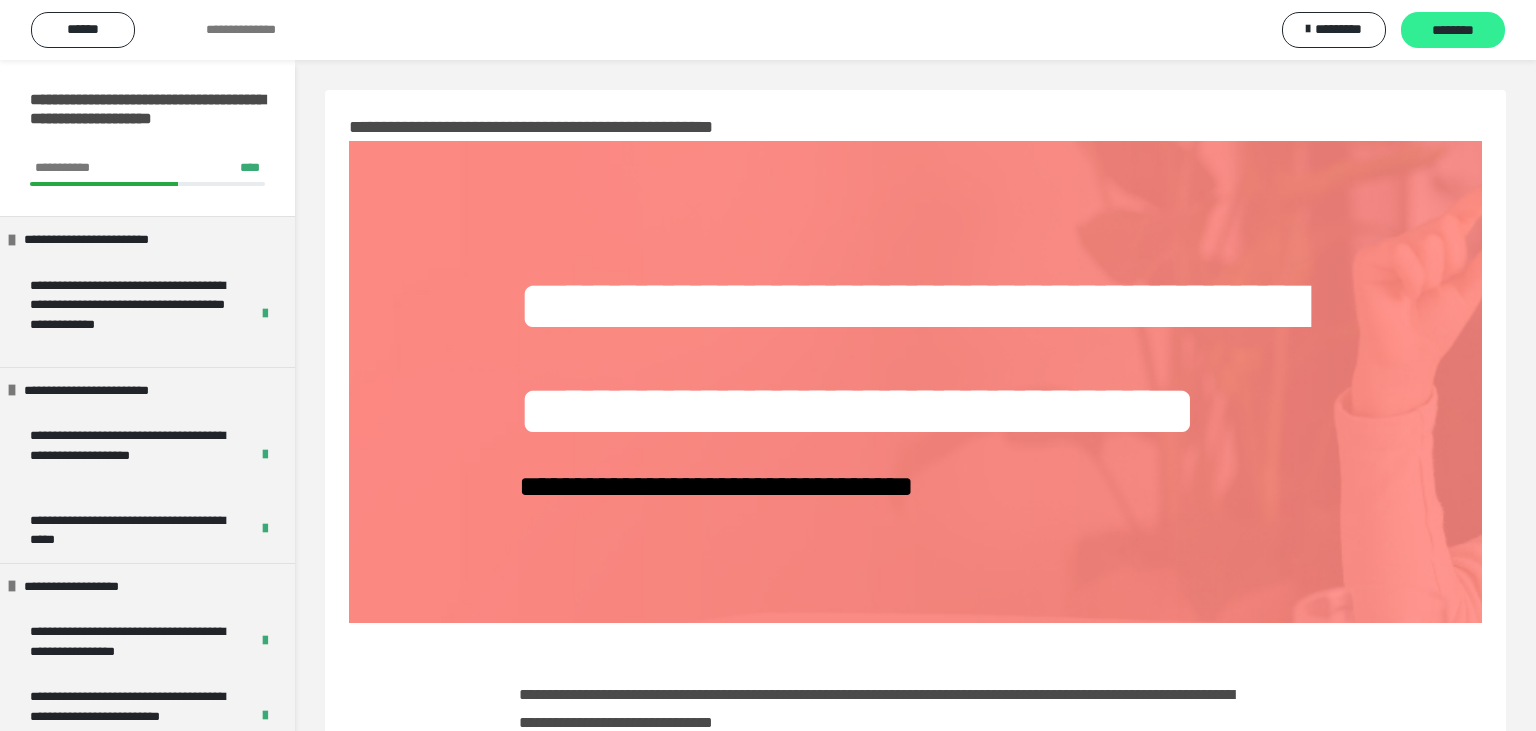 click on "********" at bounding box center (1453, 31) 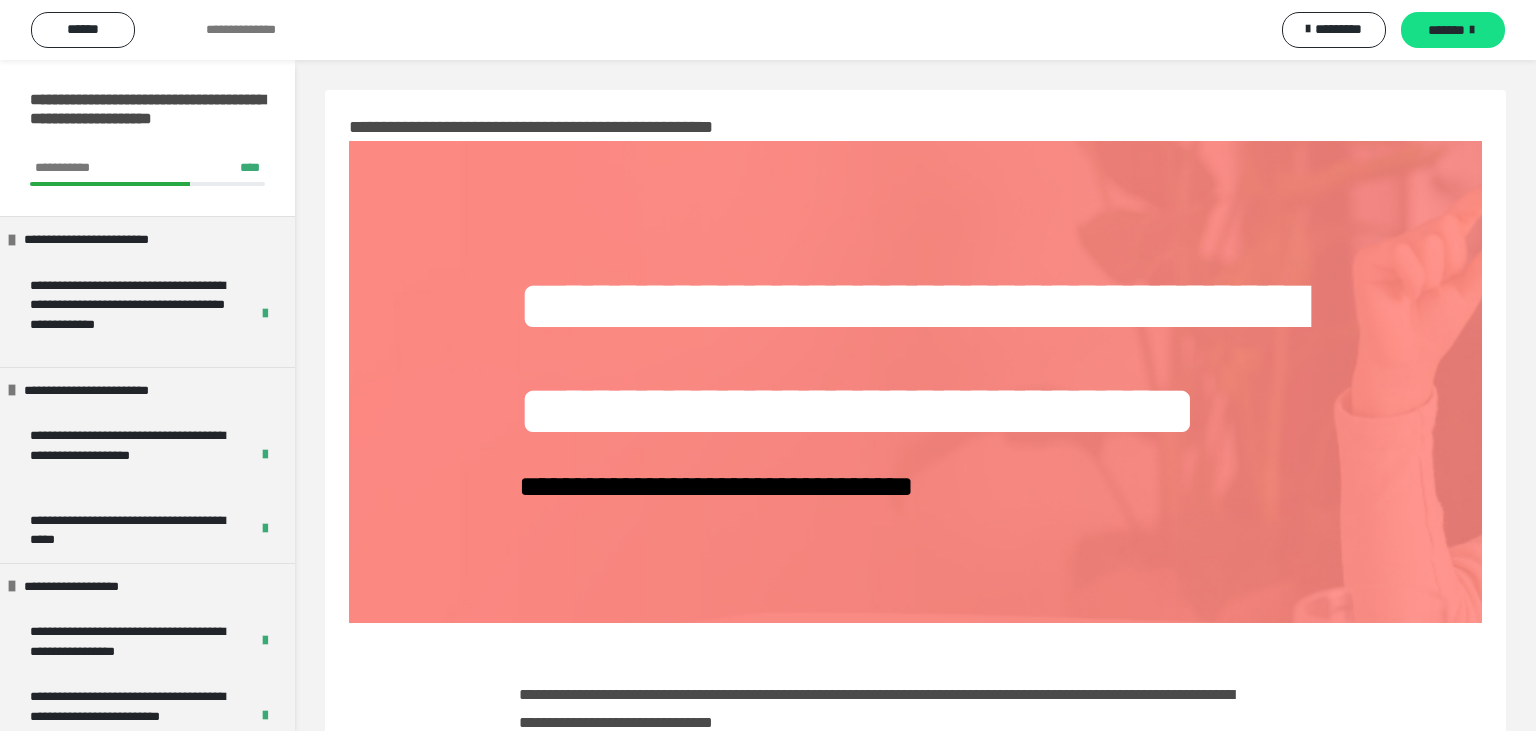 click on "*******" at bounding box center [1446, 30] 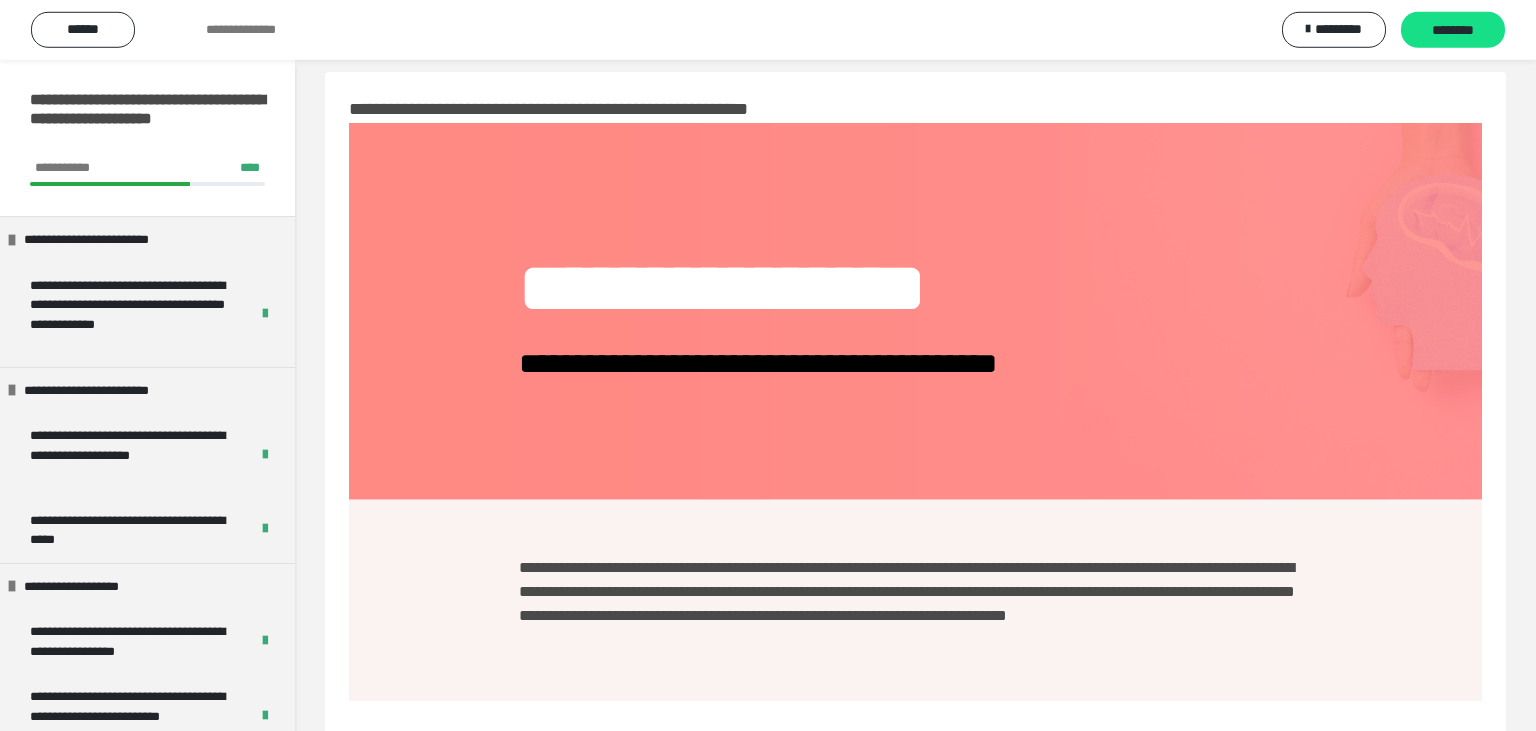scroll, scrollTop: 0, scrollLeft: 0, axis: both 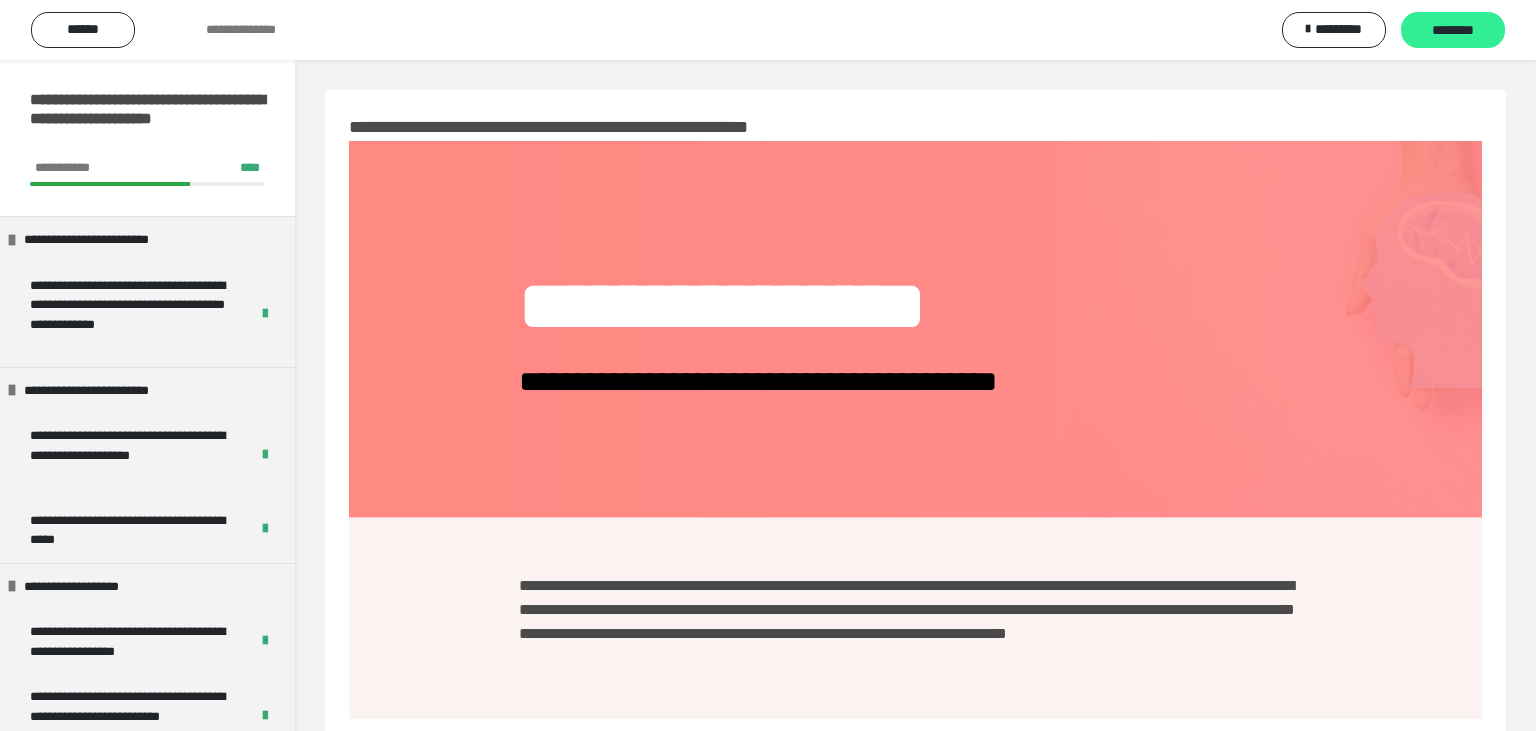 click on "********" at bounding box center (1453, 31) 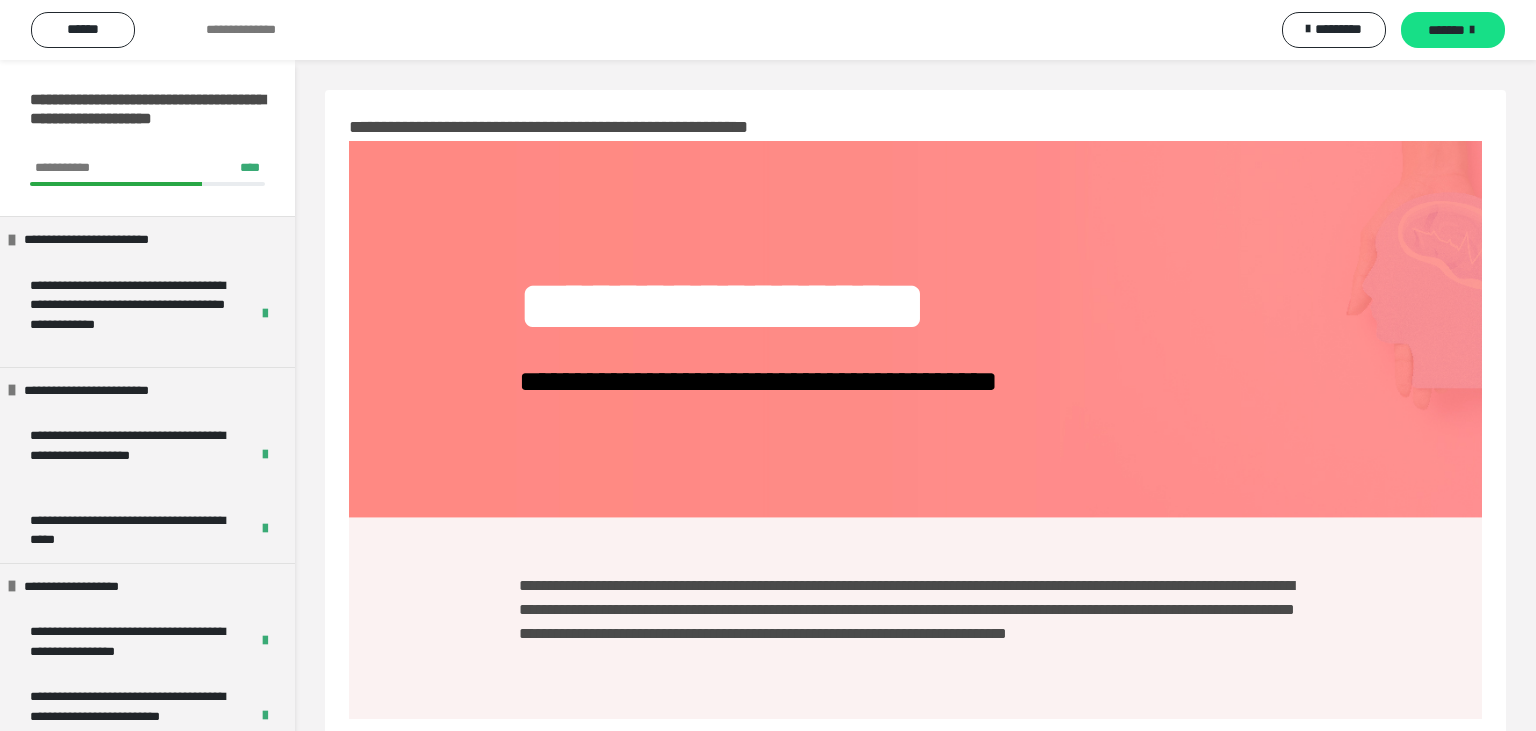 click on "*******" at bounding box center [1446, 30] 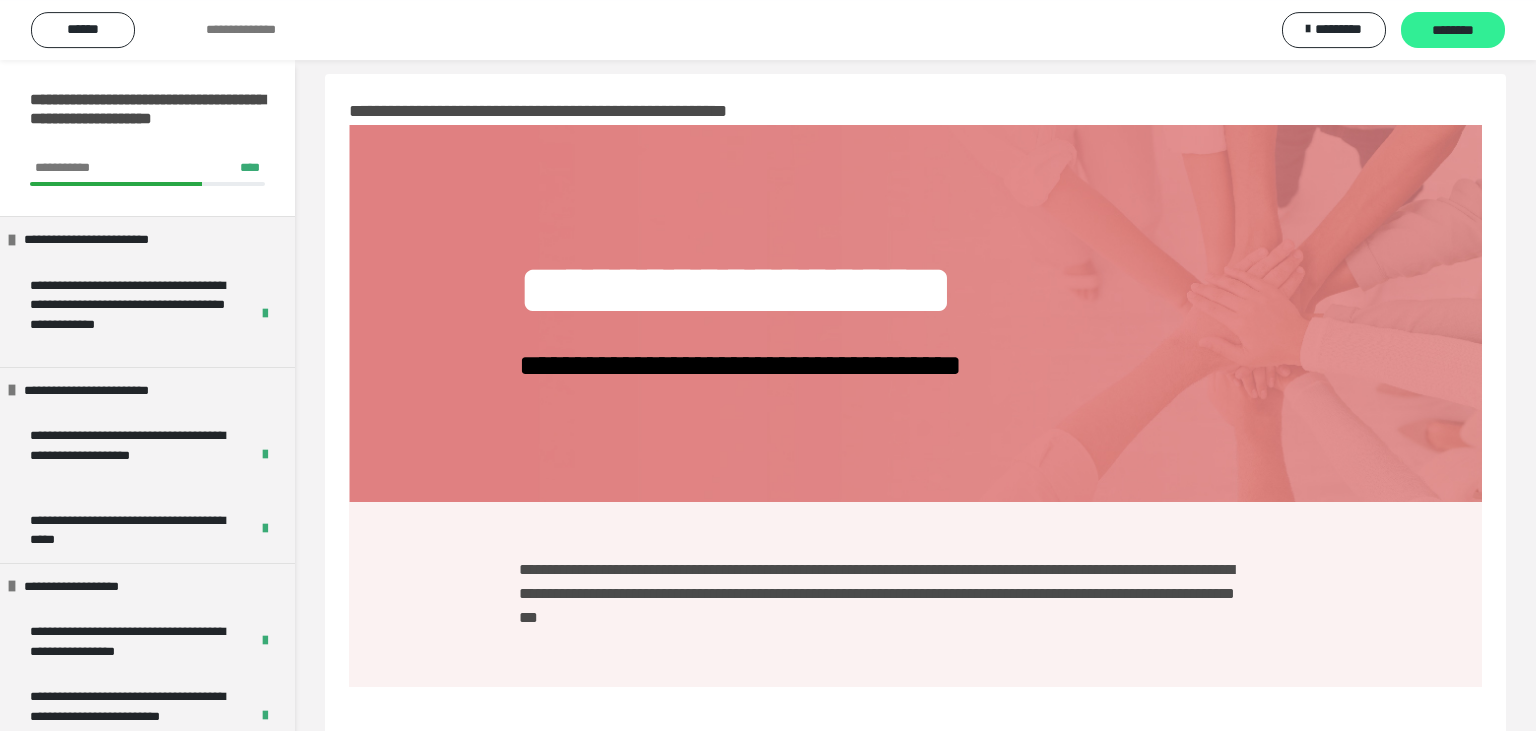 scroll, scrollTop: 0, scrollLeft: 0, axis: both 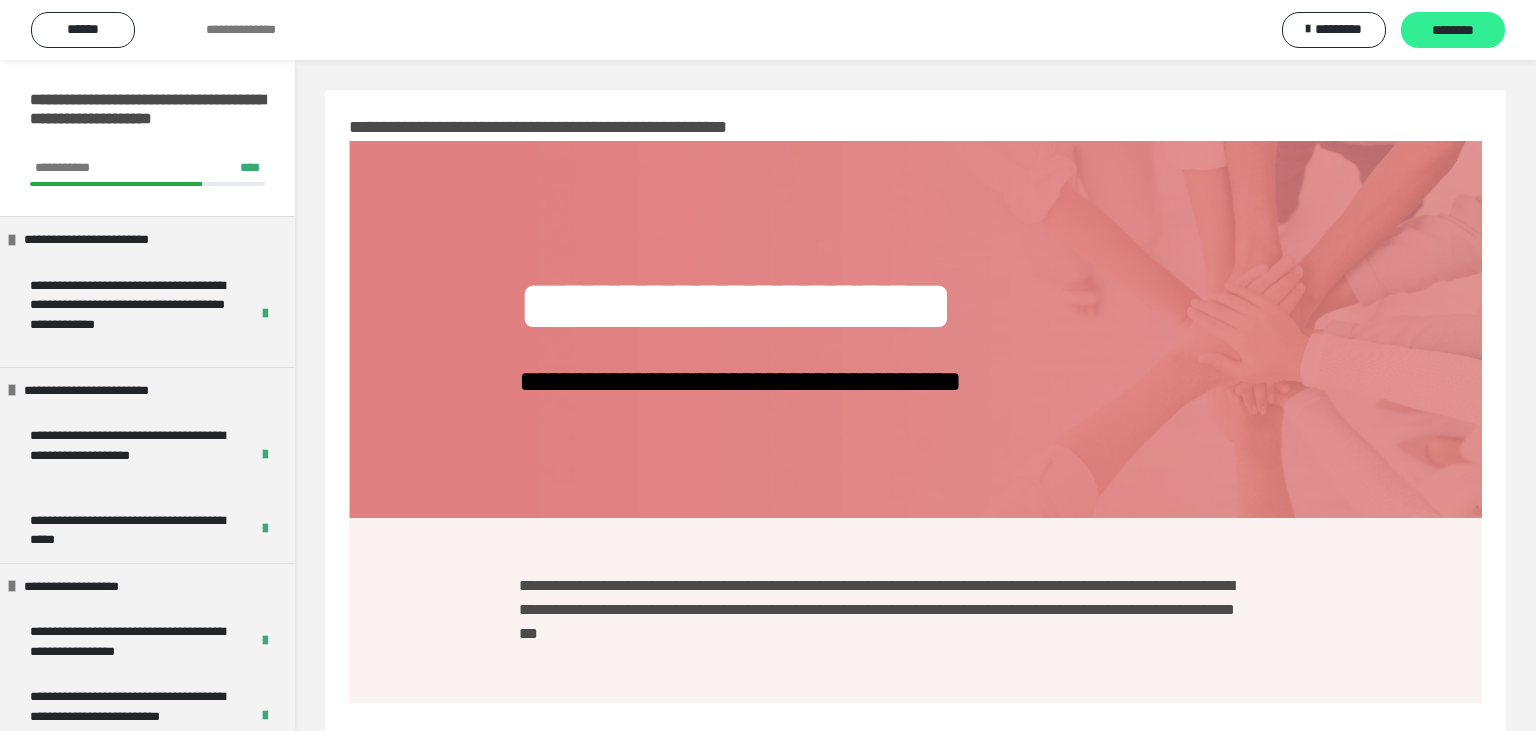 click on "********" at bounding box center (1453, 31) 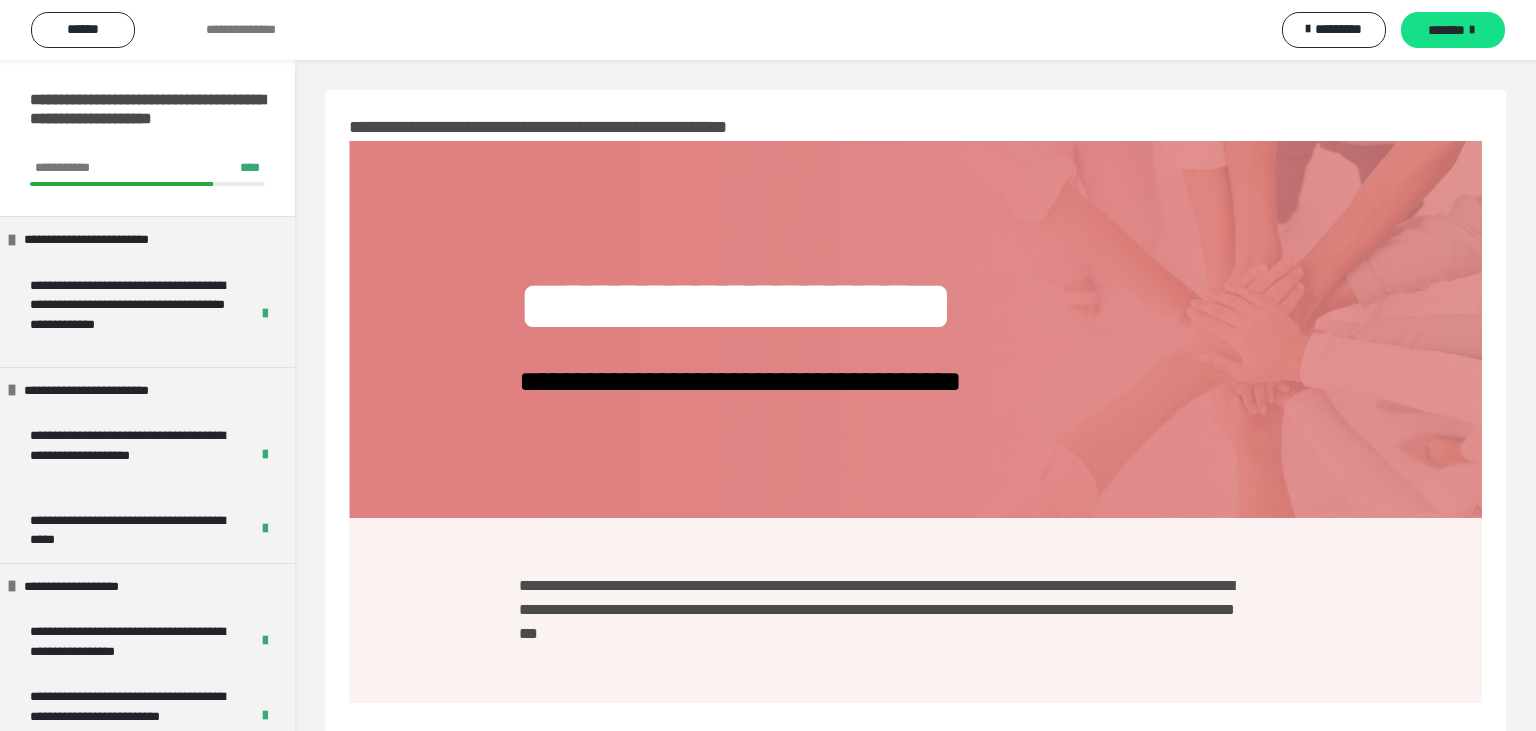 click on "*******" at bounding box center [1446, 30] 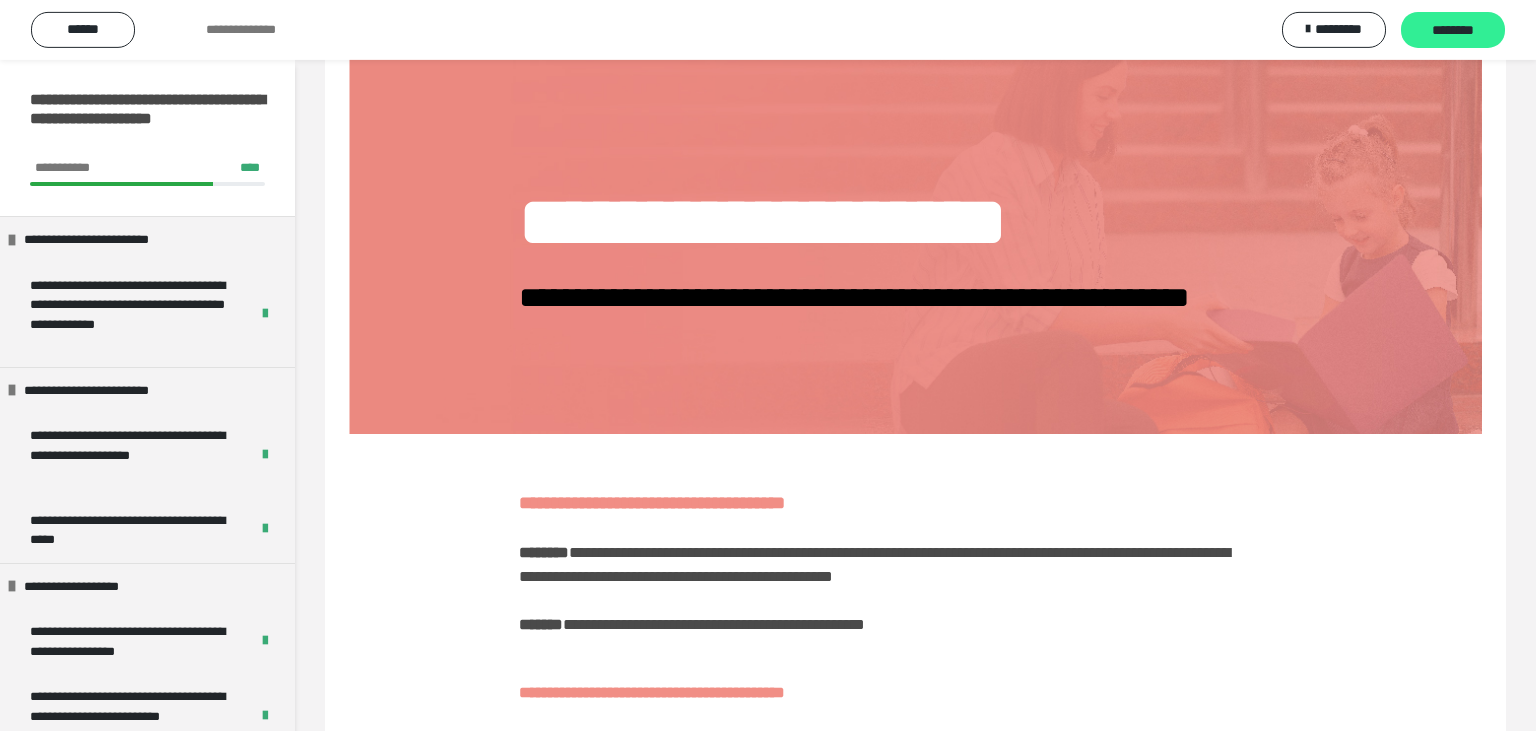 scroll, scrollTop: 0, scrollLeft: 0, axis: both 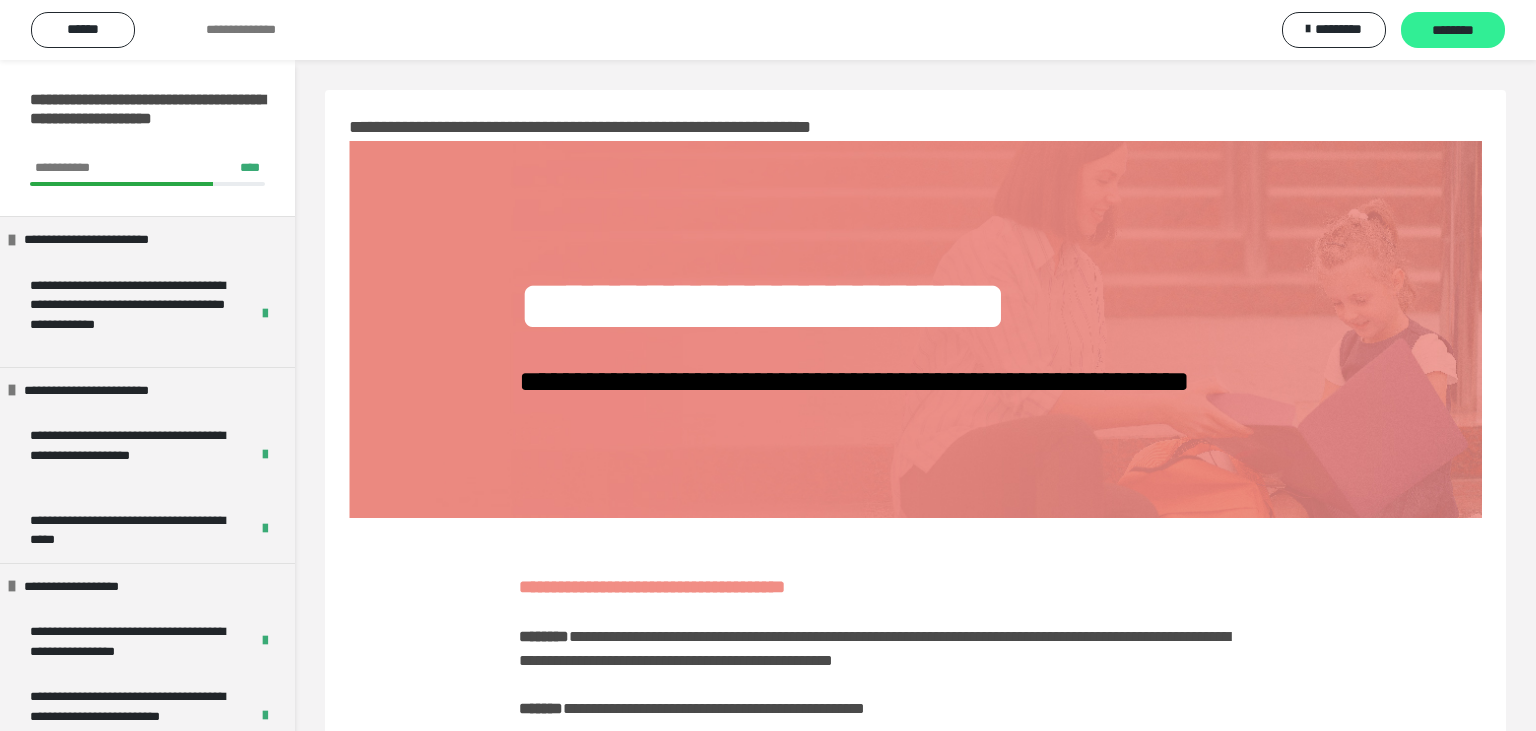 click on "********" at bounding box center (1453, 31) 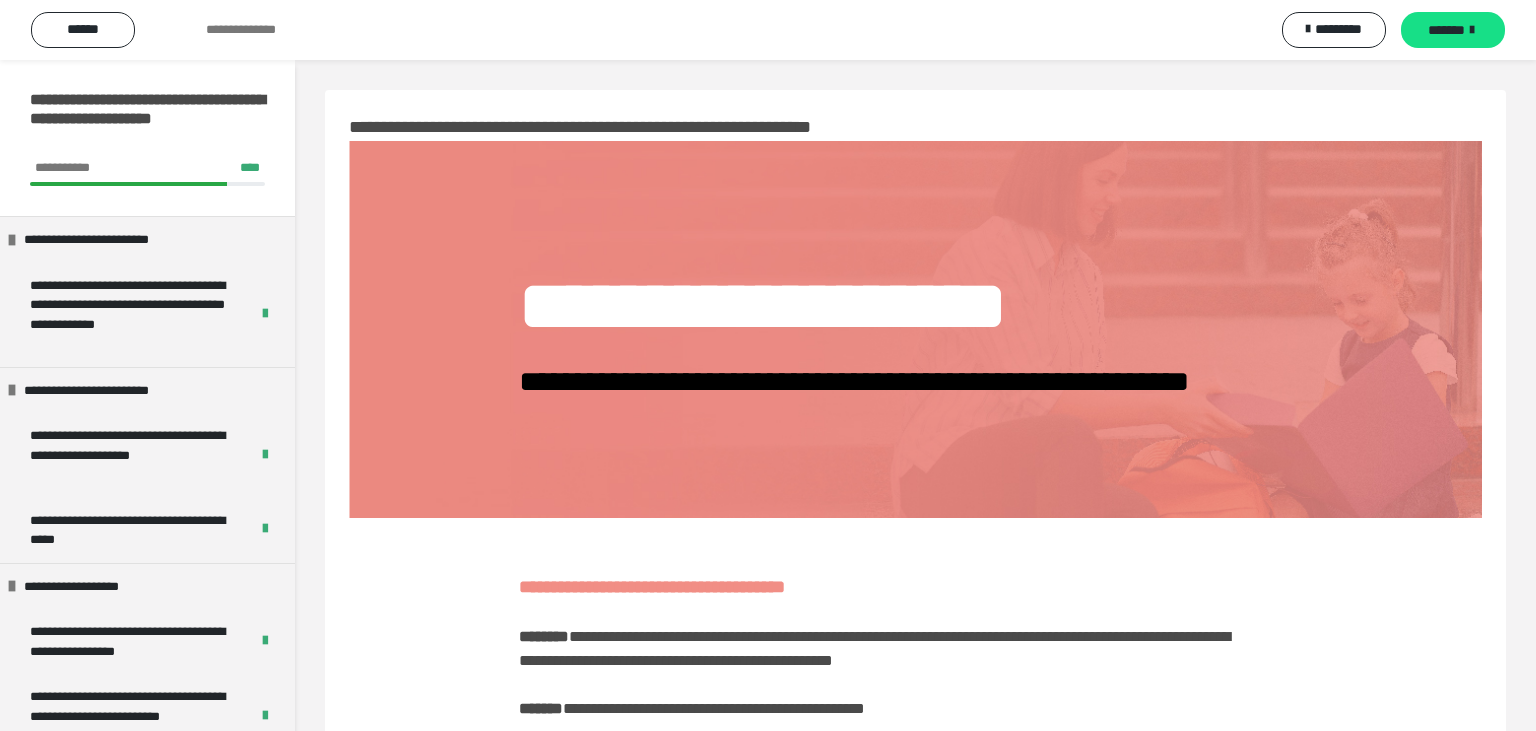 click on "*******" at bounding box center (1446, 30) 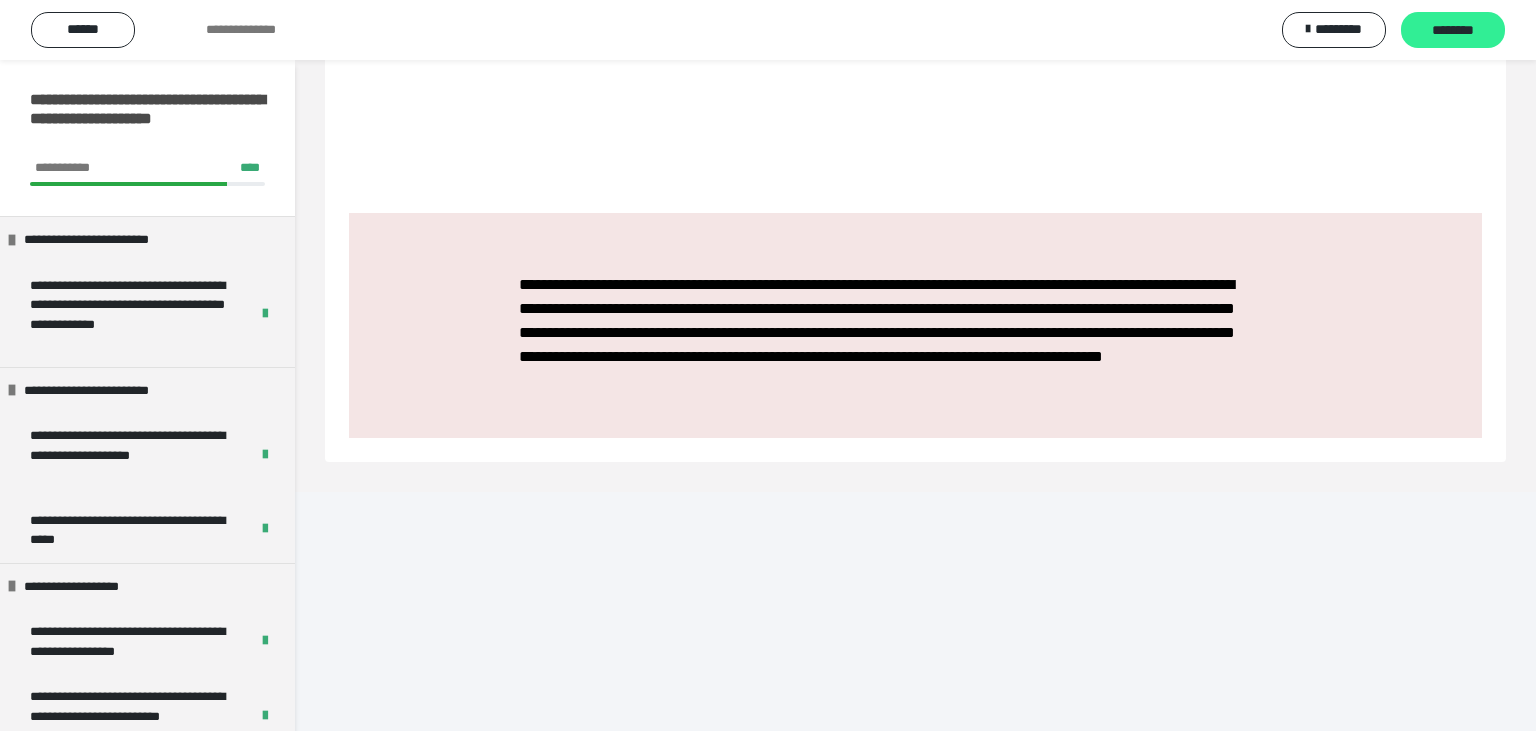 scroll, scrollTop: 1584, scrollLeft: 0, axis: vertical 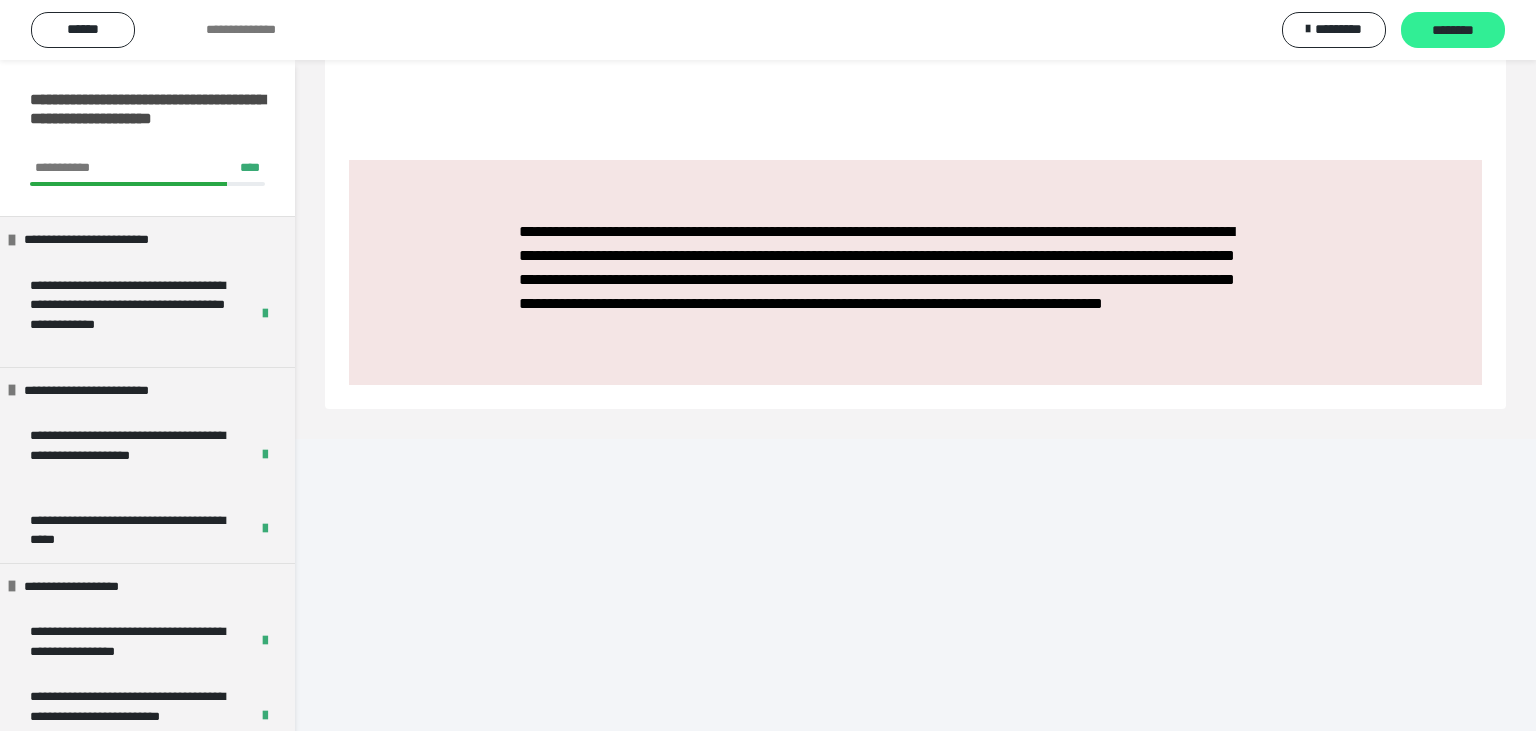 click on "********" at bounding box center (1453, 31) 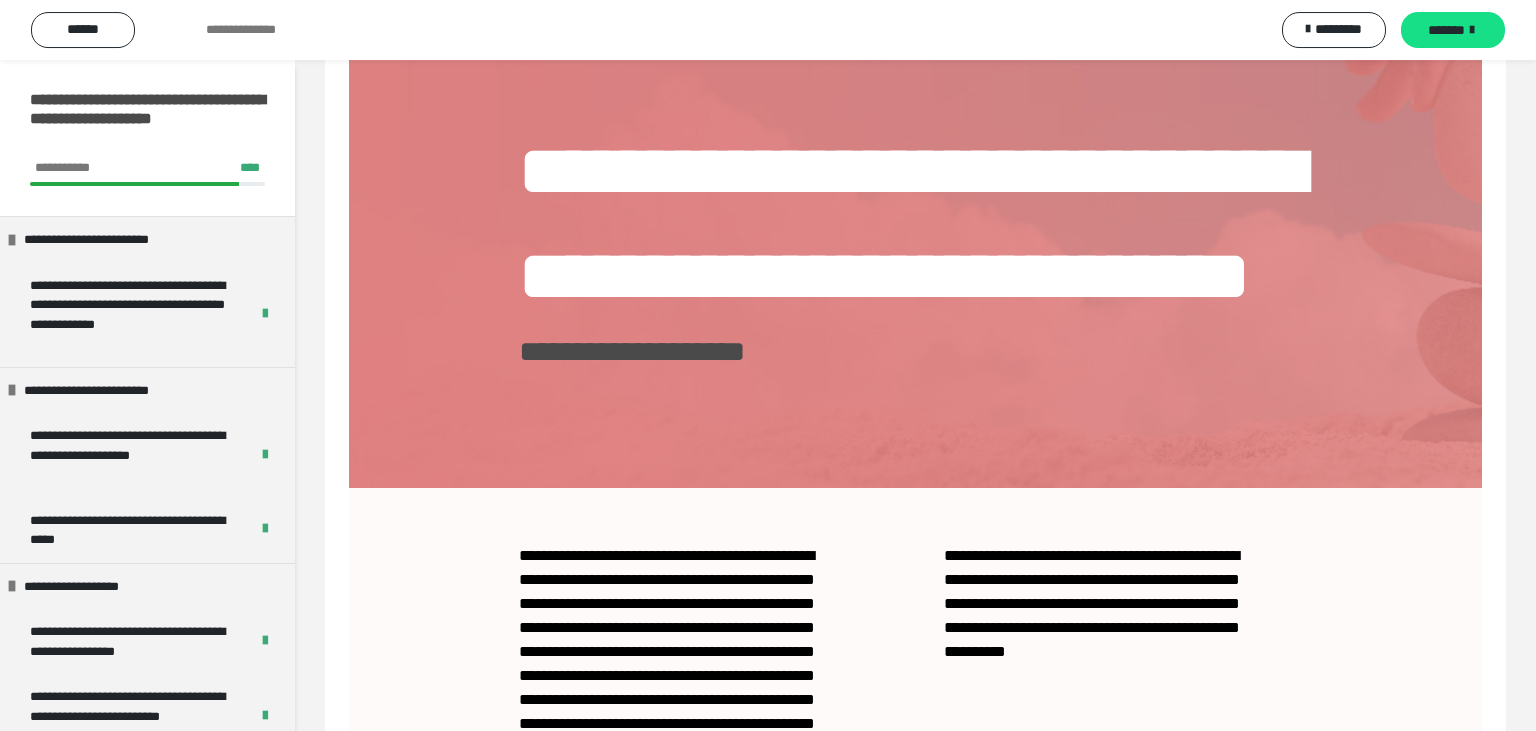 scroll, scrollTop: 123, scrollLeft: 0, axis: vertical 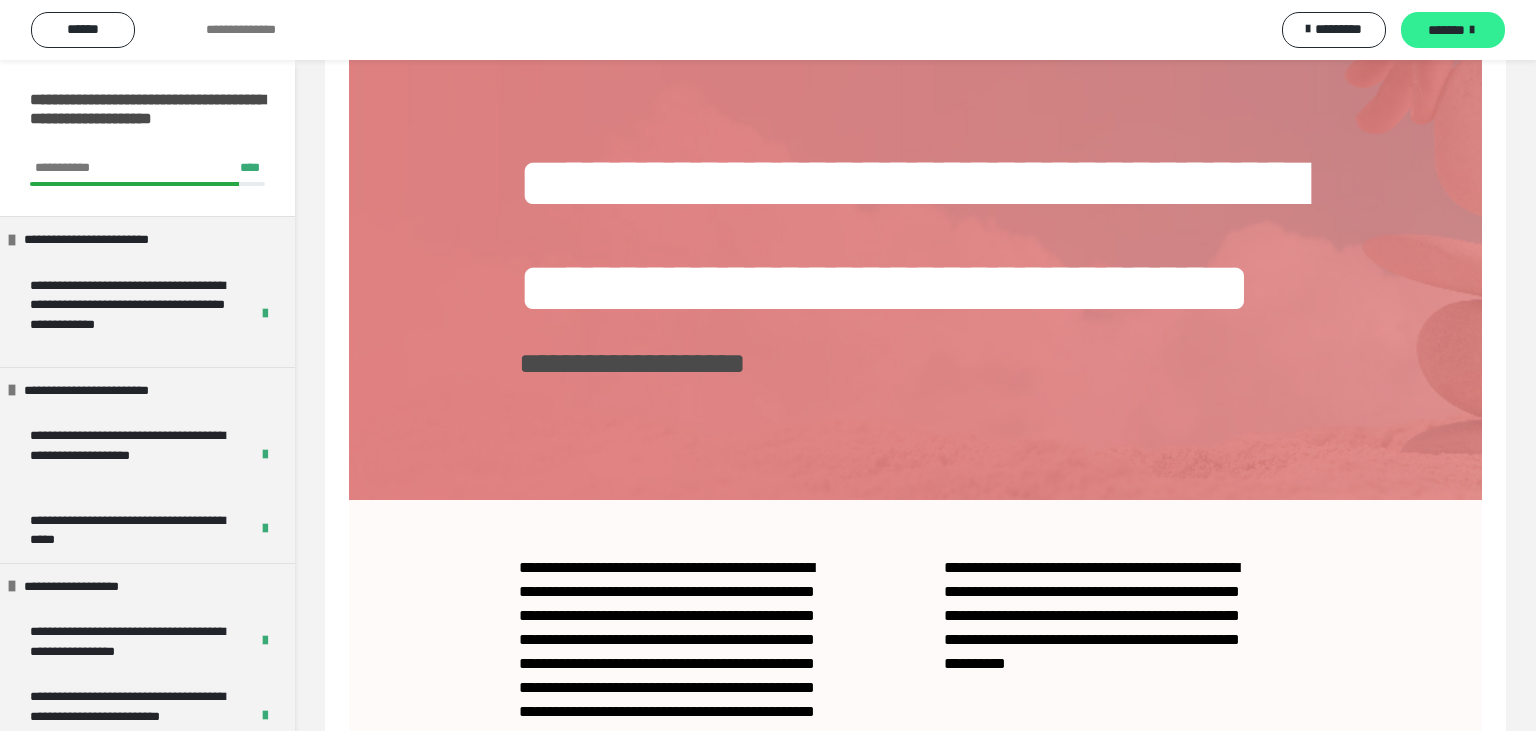 click at bounding box center (1472, 30) 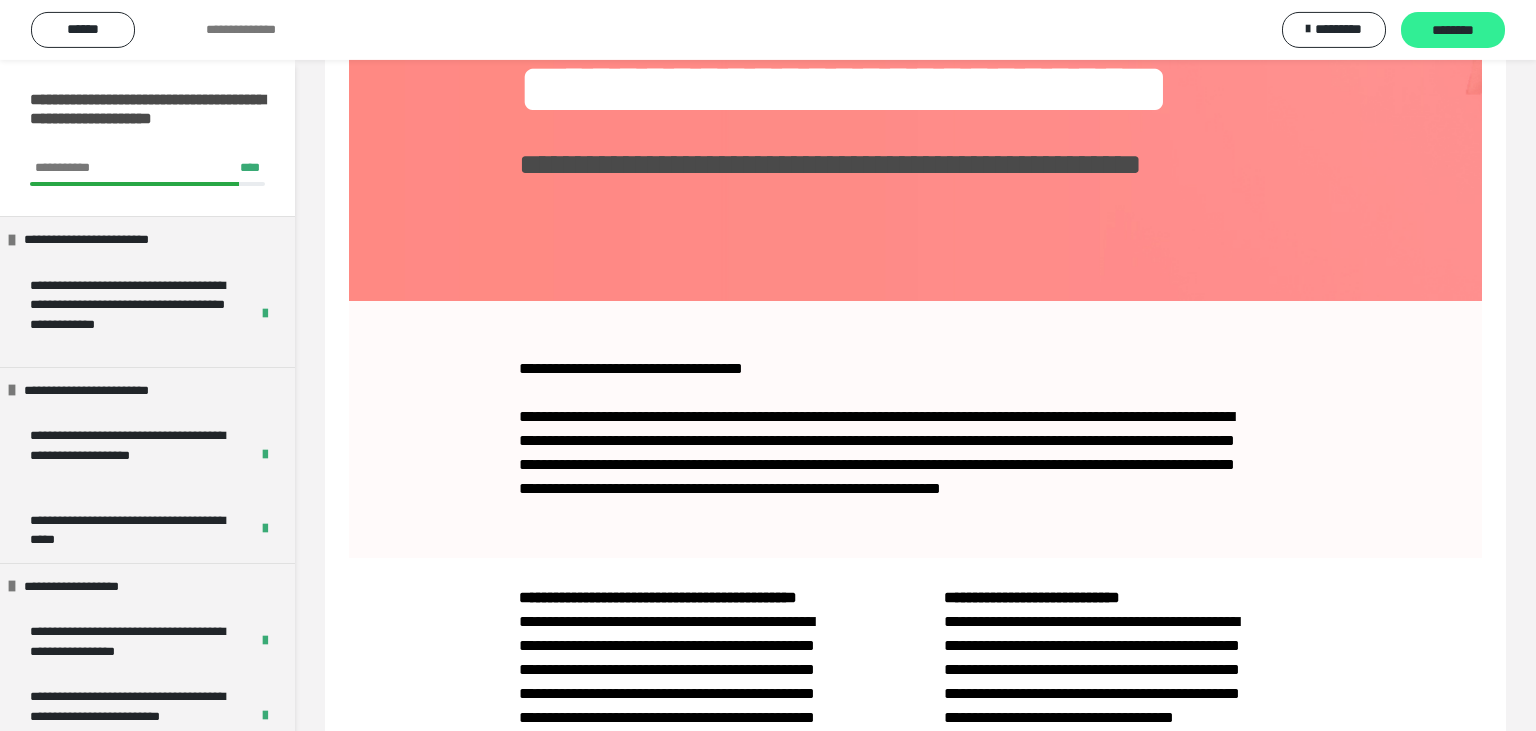 scroll, scrollTop: 0, scrollLeft: 0, axis: both 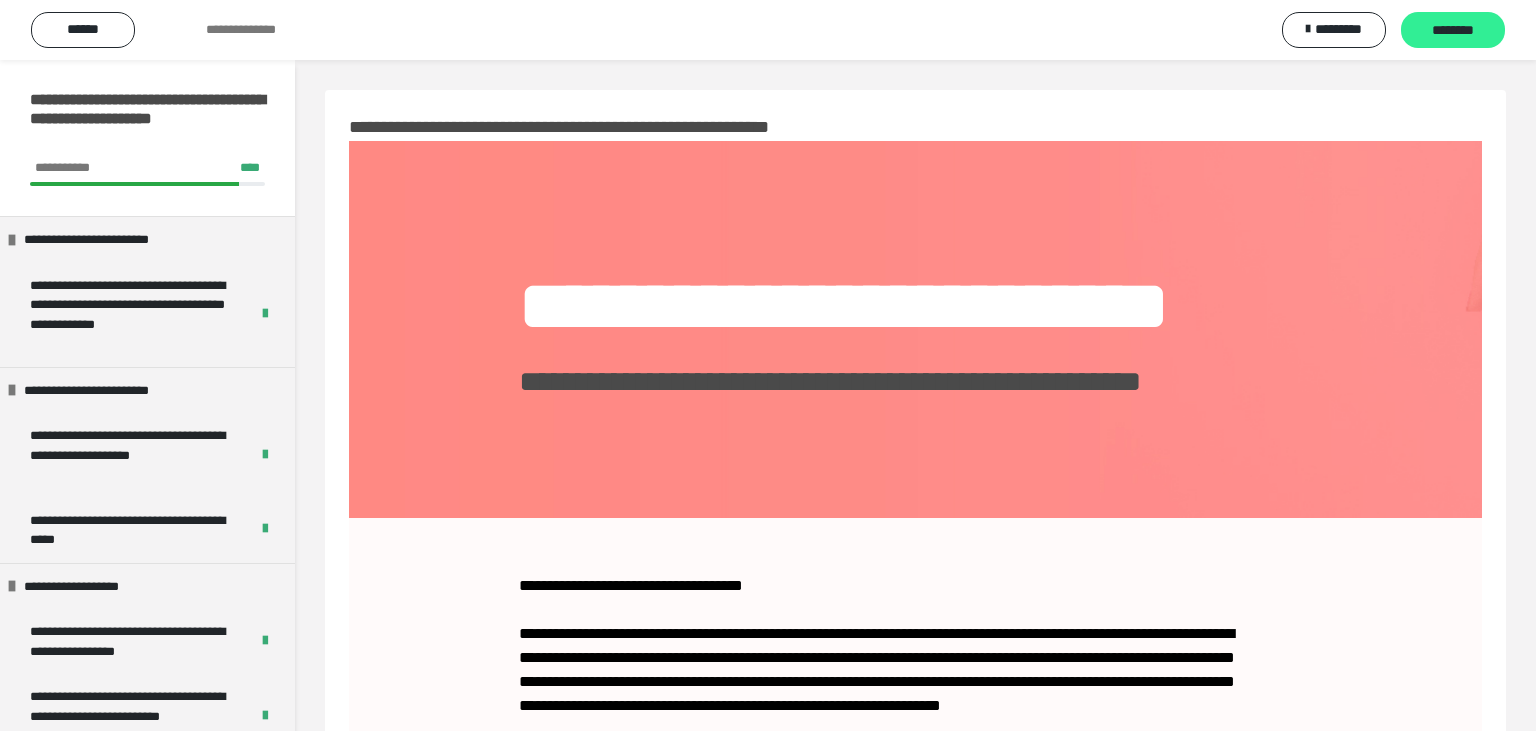 click on "********" at bounding box center [1453, 30] 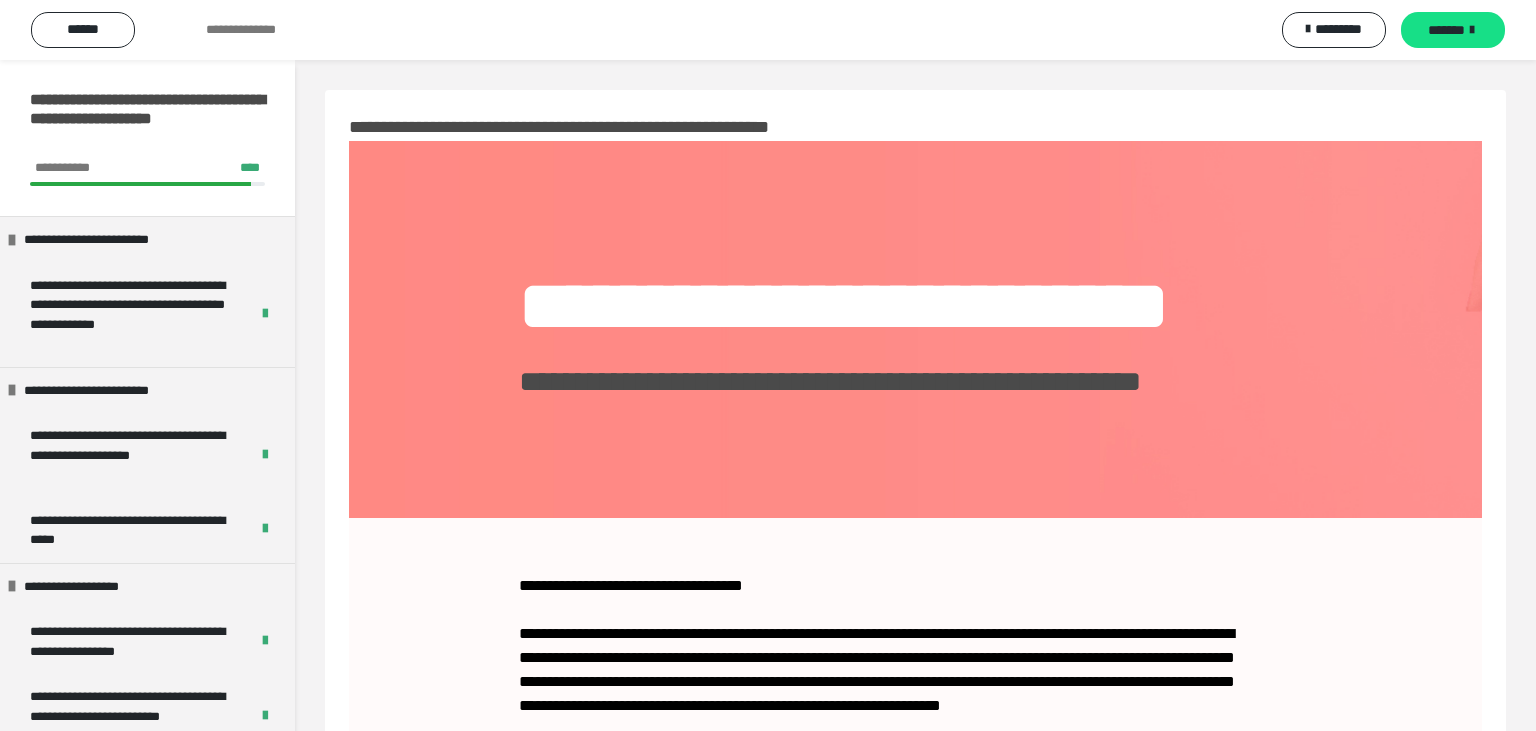 click on "*******" at bounding box center (1453, 30) 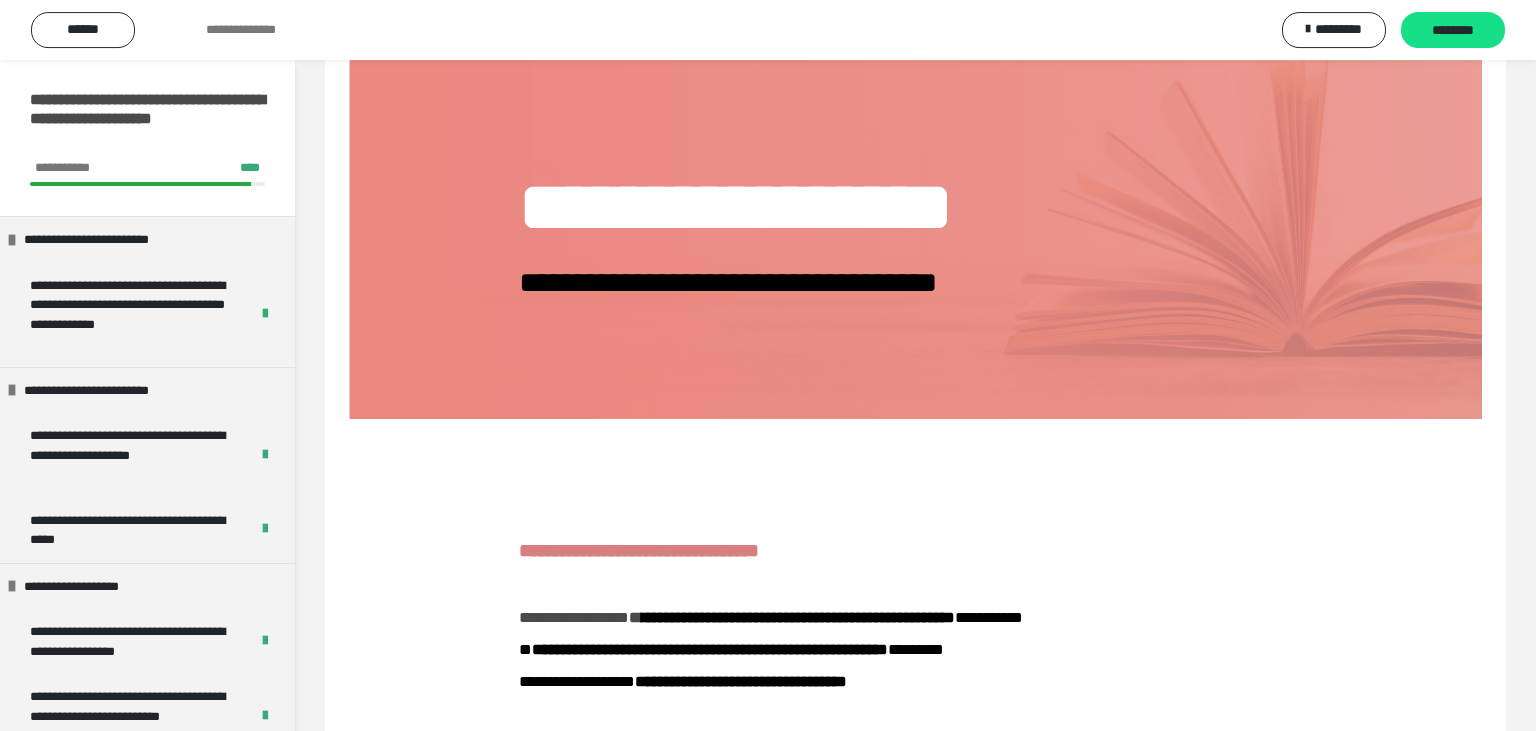 scroll, scrollTop: 105, scrollLeft: 0, axis: vertical 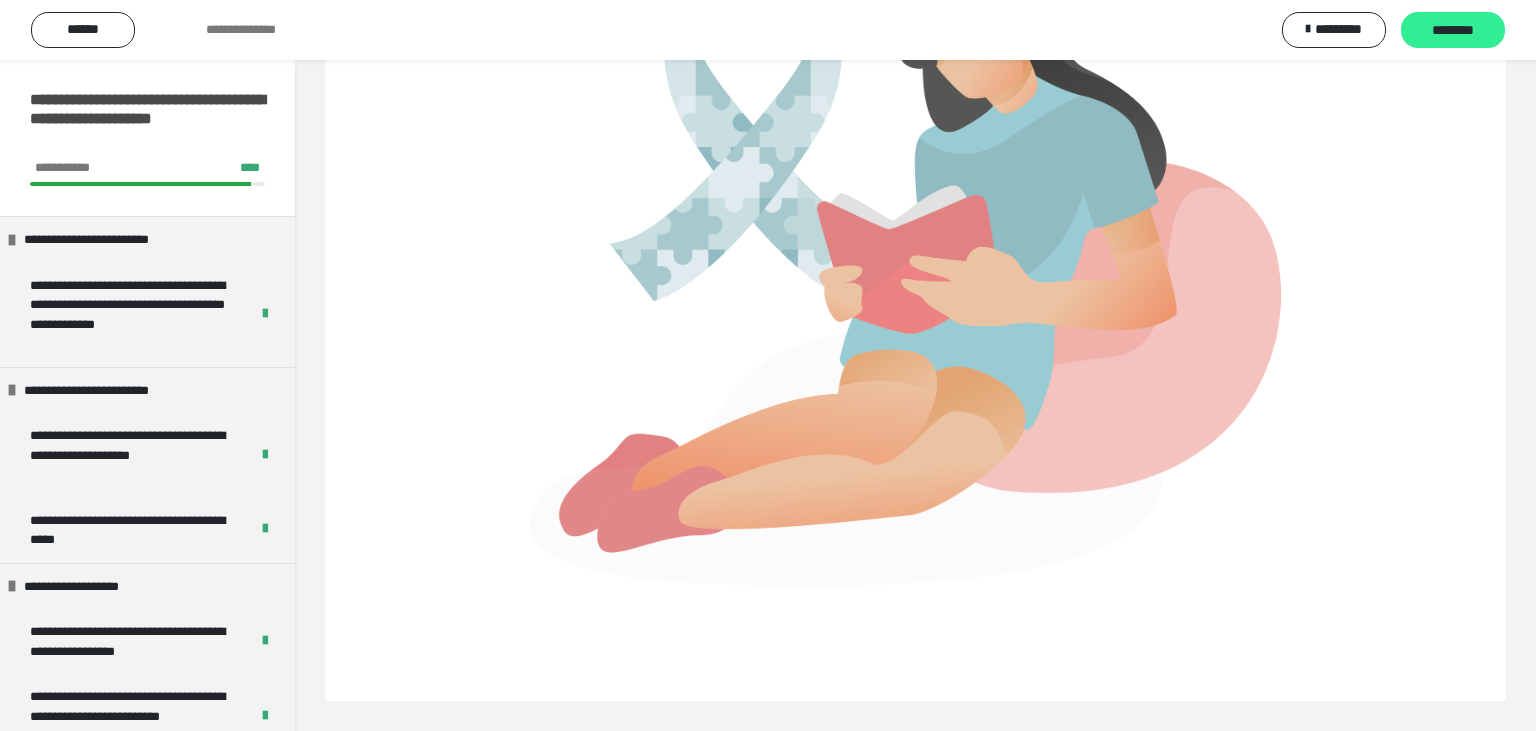 click on "********" at bounding box center [1453, 31] 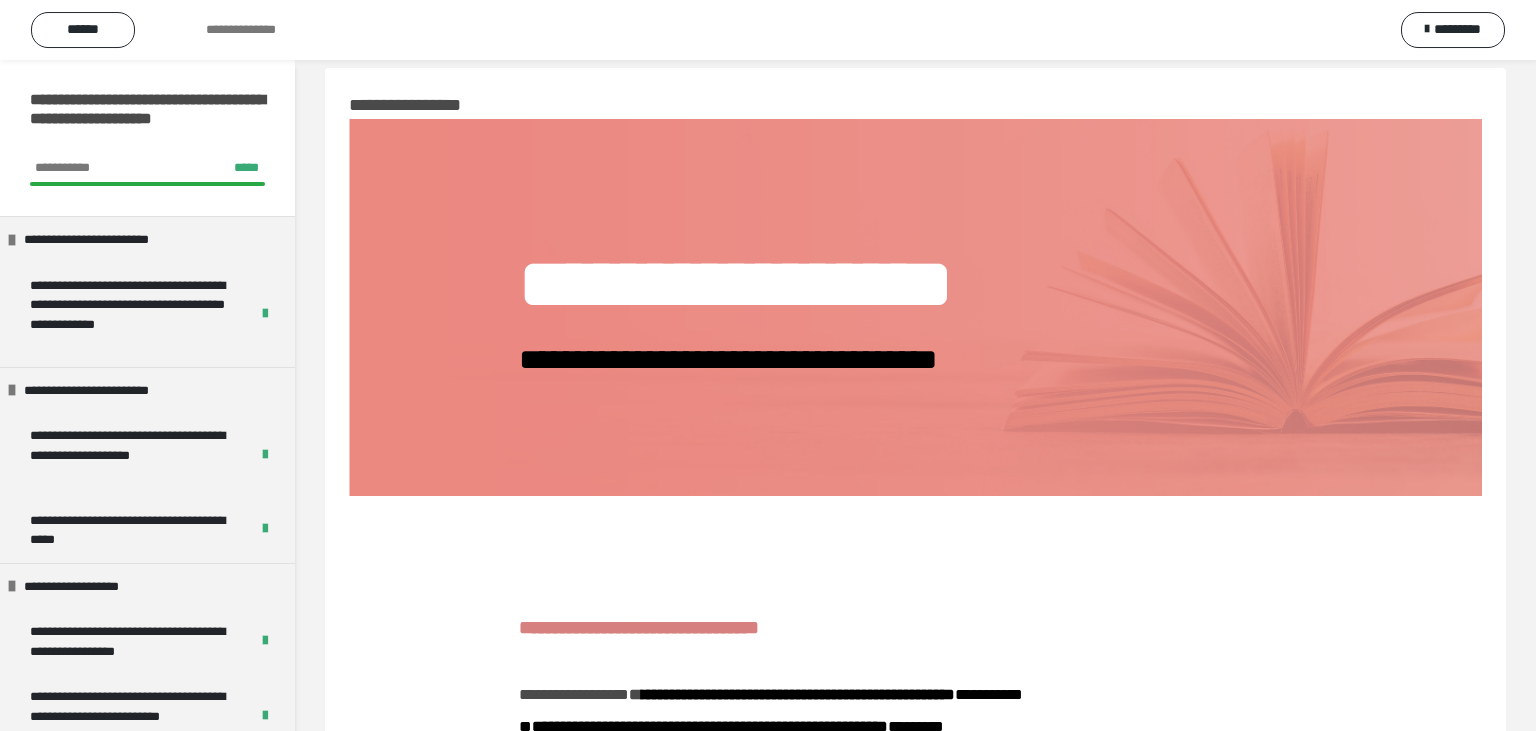 scroll, scrollTop: 0, scrollLeft: 0, axis: both 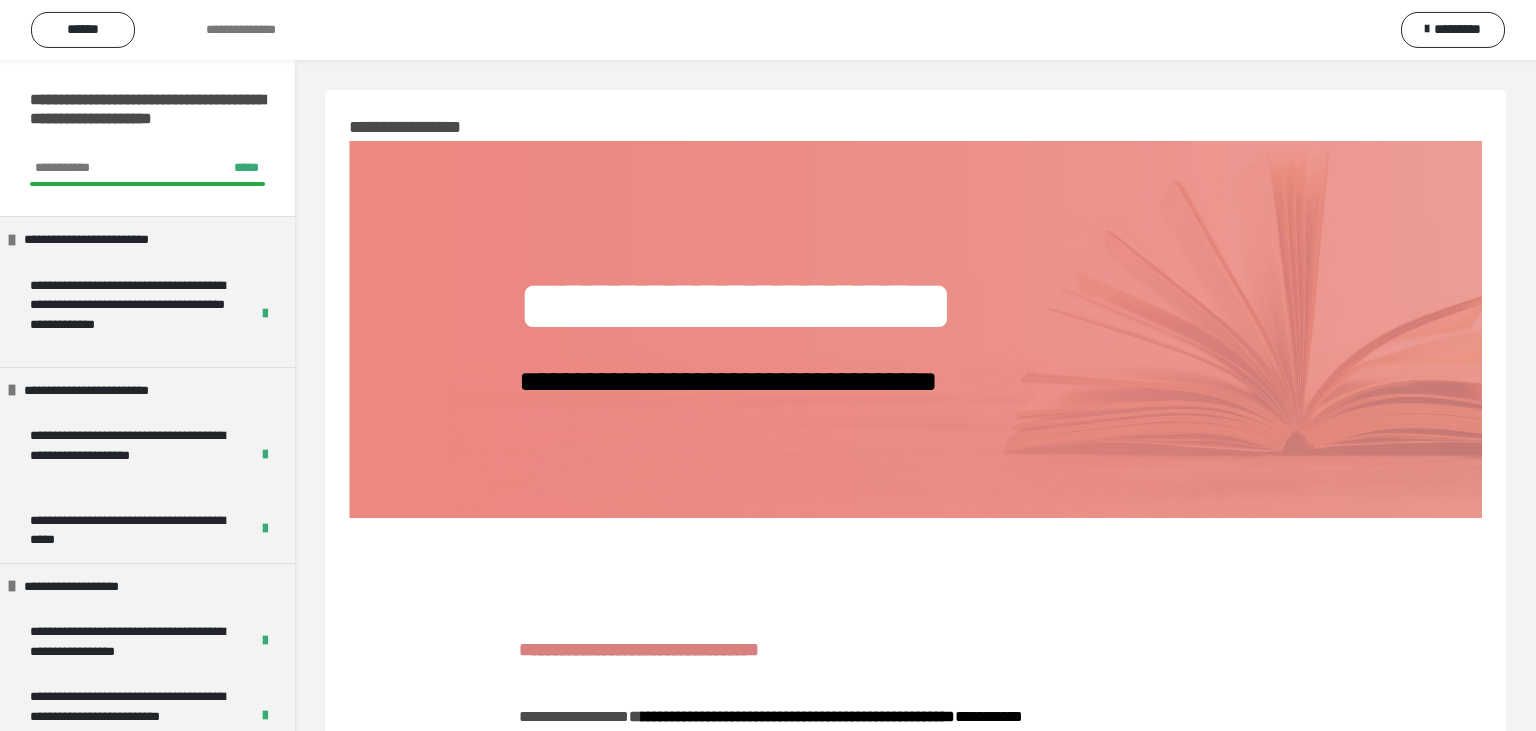 drag, startPoint x: 1532, startPoint y: 3, endPoint x: 1497, endPoint y: 254, distance: 253.4285 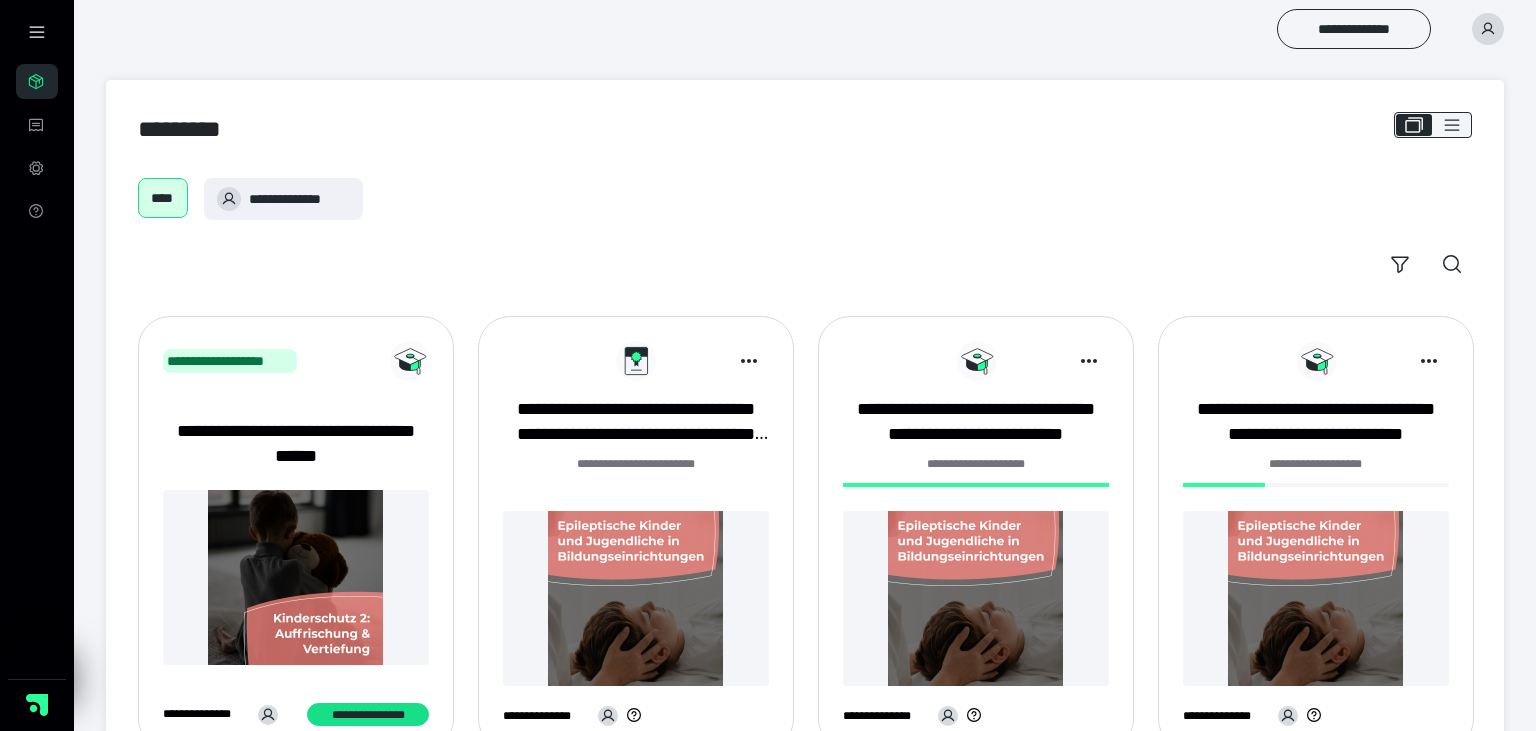 scroll, scrollTop: 0, scrollLeft: 0, axis: both 